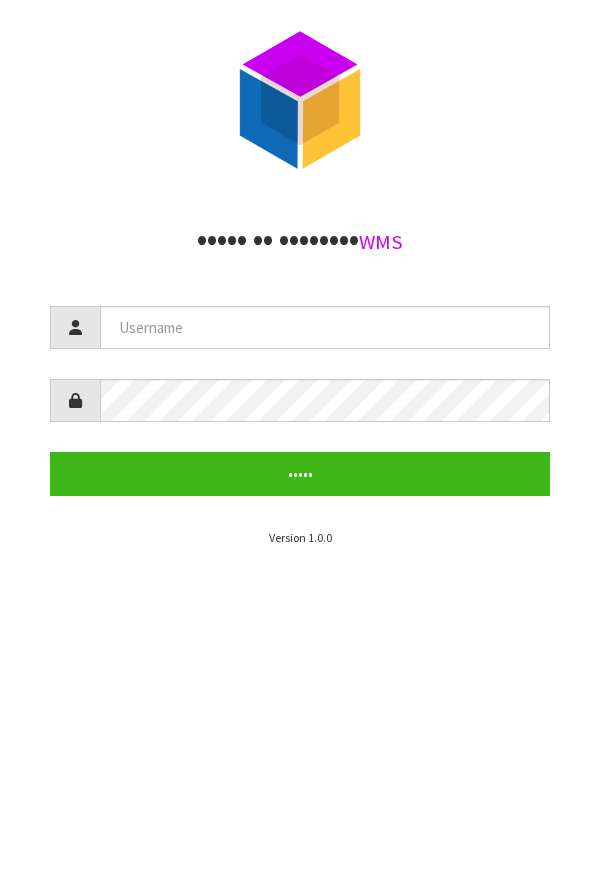 scroll, scrollTop: 0, scrollLeft: 0, axis: both 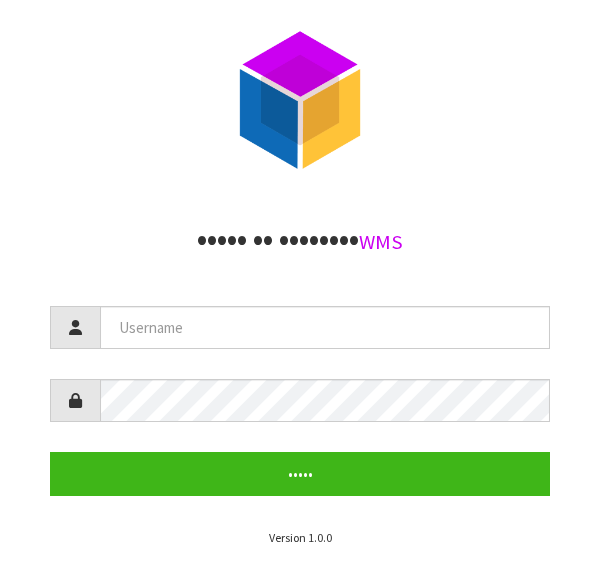 click at bounding box center (325, 327) 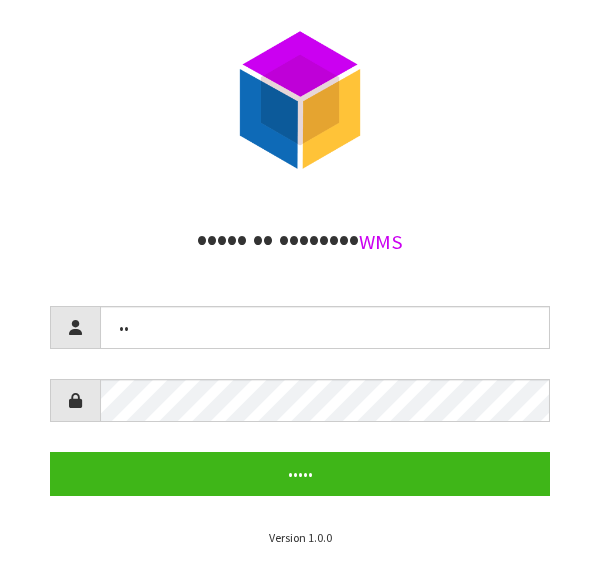 click on "••" at bounding box center [325, 327] 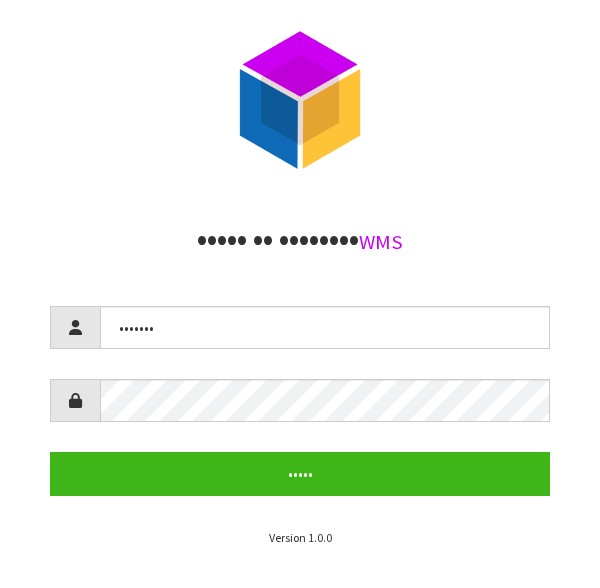 click on "•••••••" at bounding box center (325, 327) 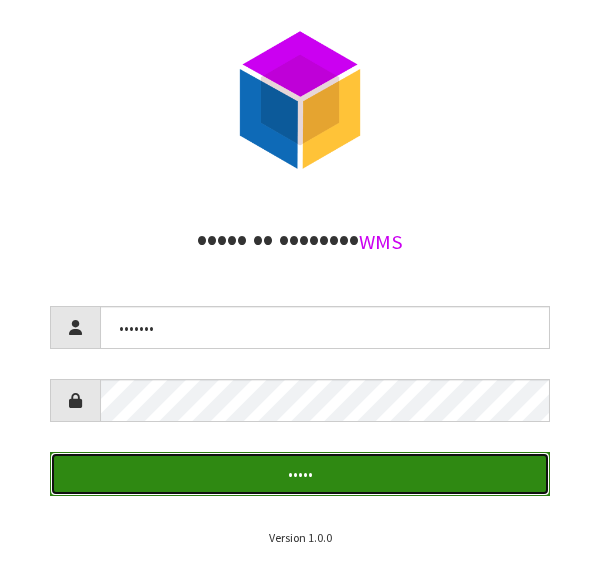 click on "•••••" at bounding box center [300, 473] 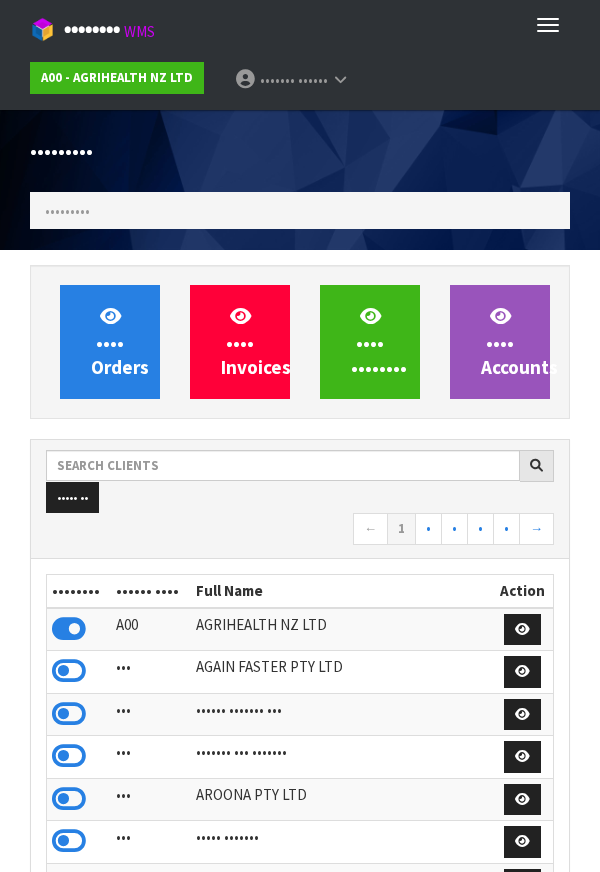 scroll, scrollTop: 998416, scrollLeft: 999430, axis: both 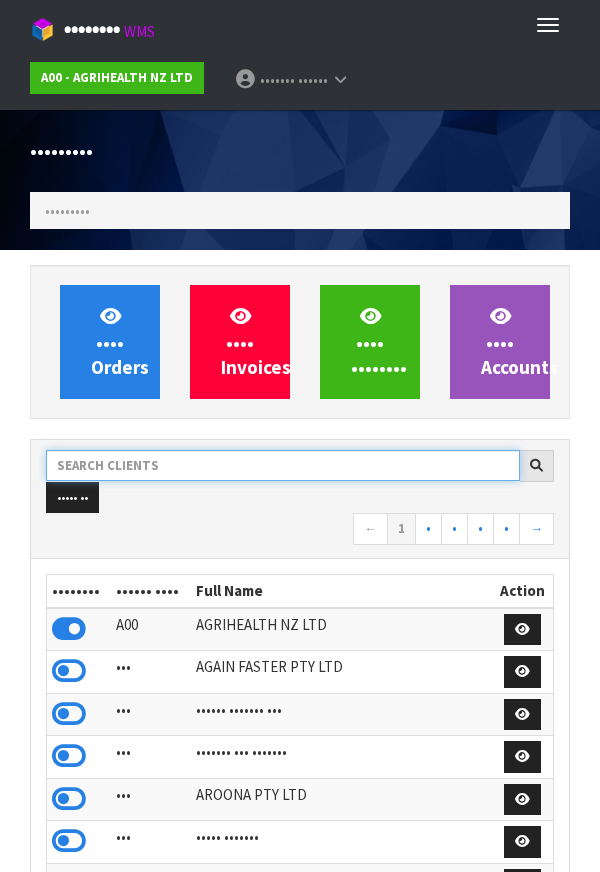 click at bounding box center (283, 465) 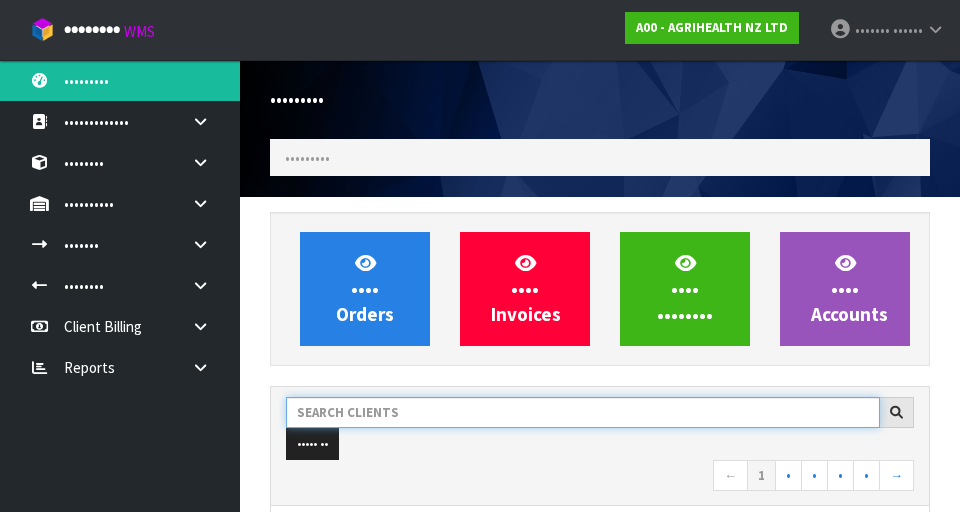 scroll, scrollTop: 998413, scrollLeft: 999310, axis: both 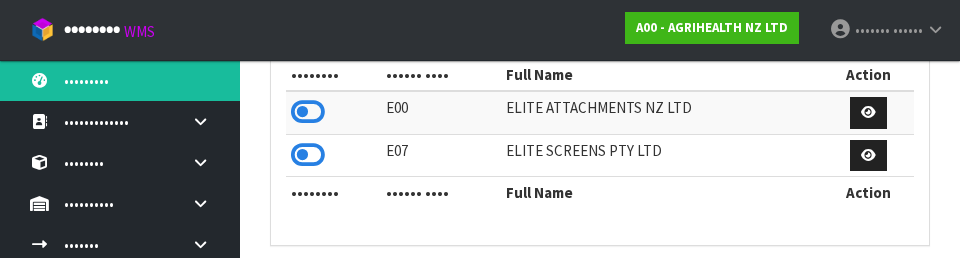 type on "•••••" 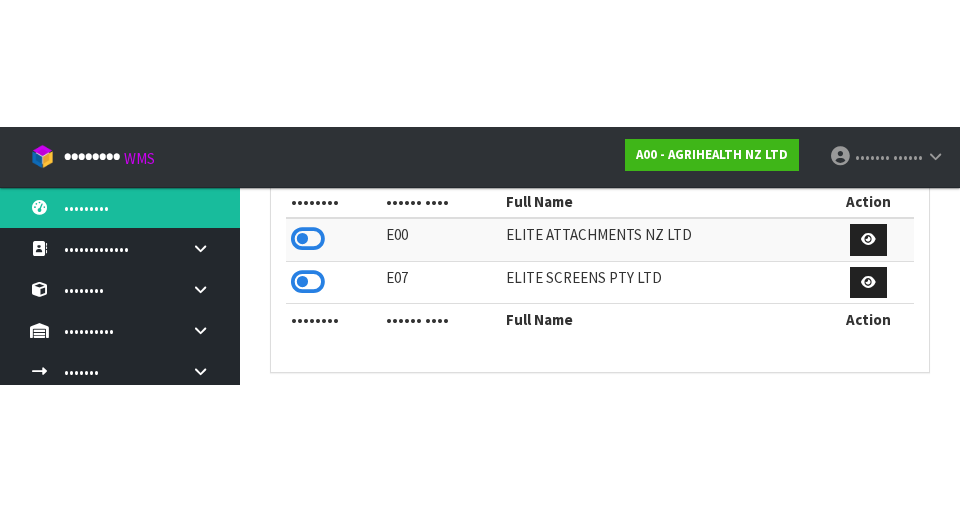 scroll, scrollTop: 462, scrollLeft: 0, axis: vertical 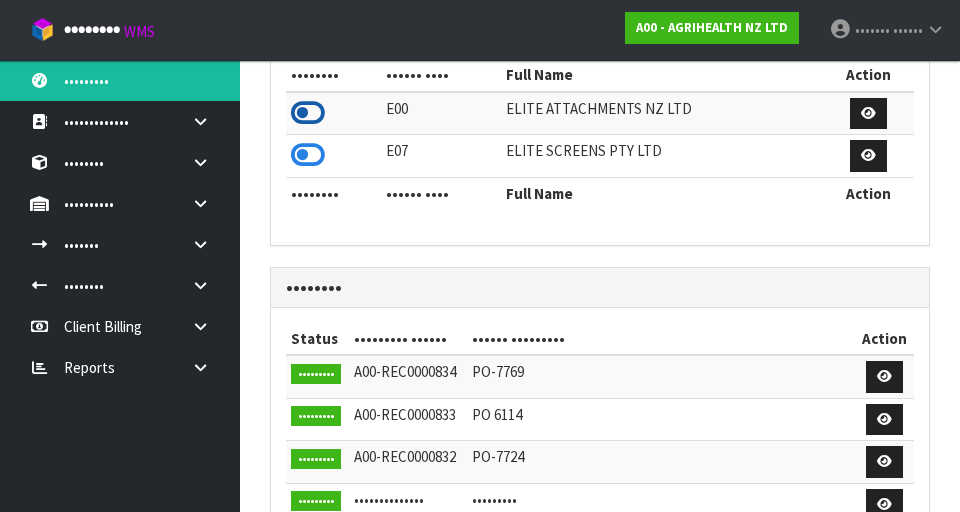 click at bounding box center (308, 113) 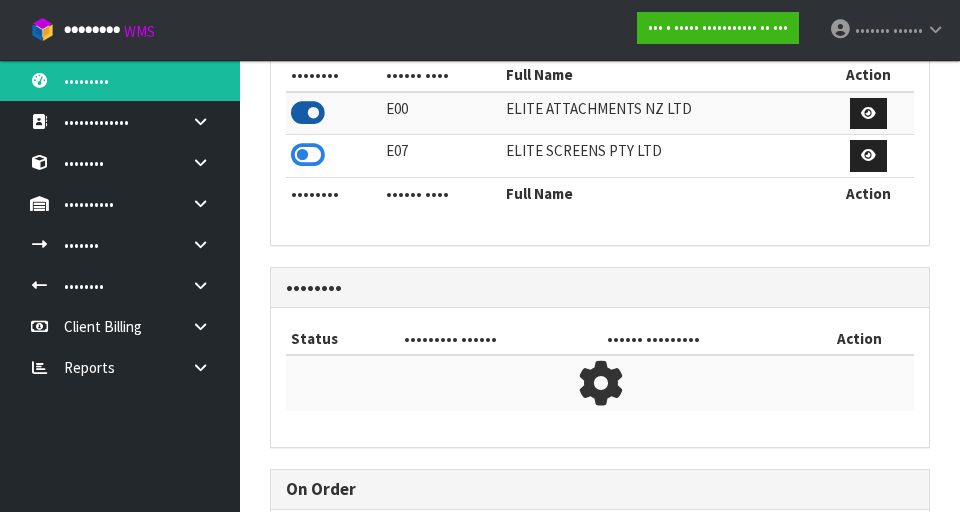 scroll, scrollTop: 1318, scrollLeft: 690, axis: both 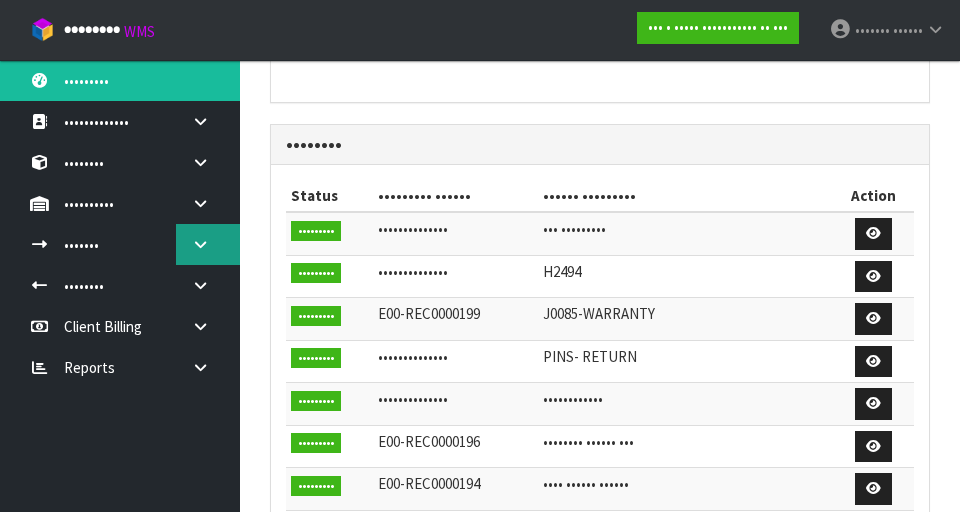 click at bounding box center (200, 121) 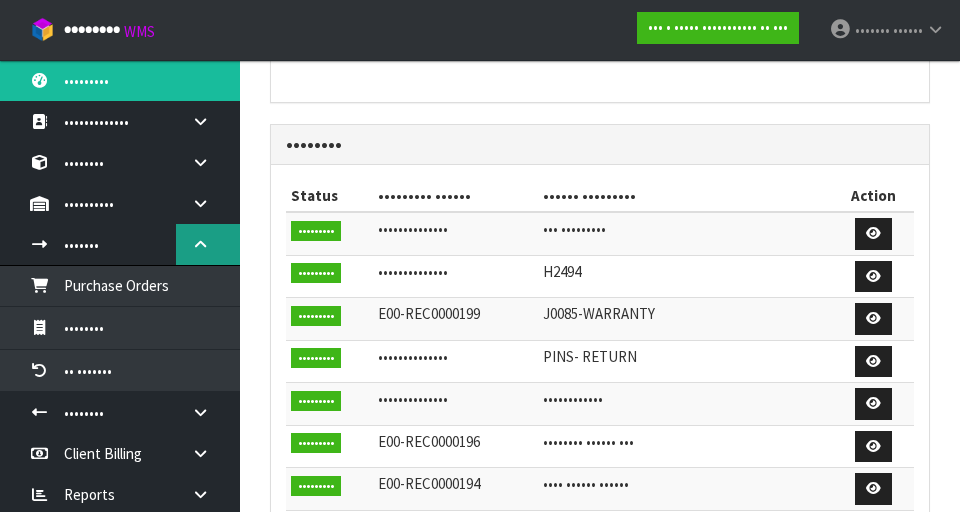 click at bounding box center [208, 121] 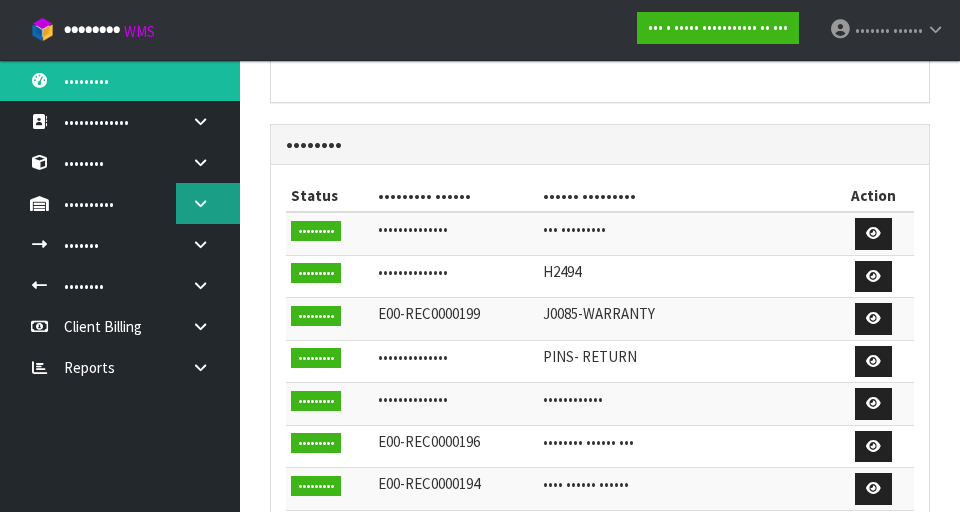 click at bounding box center (200, 121) 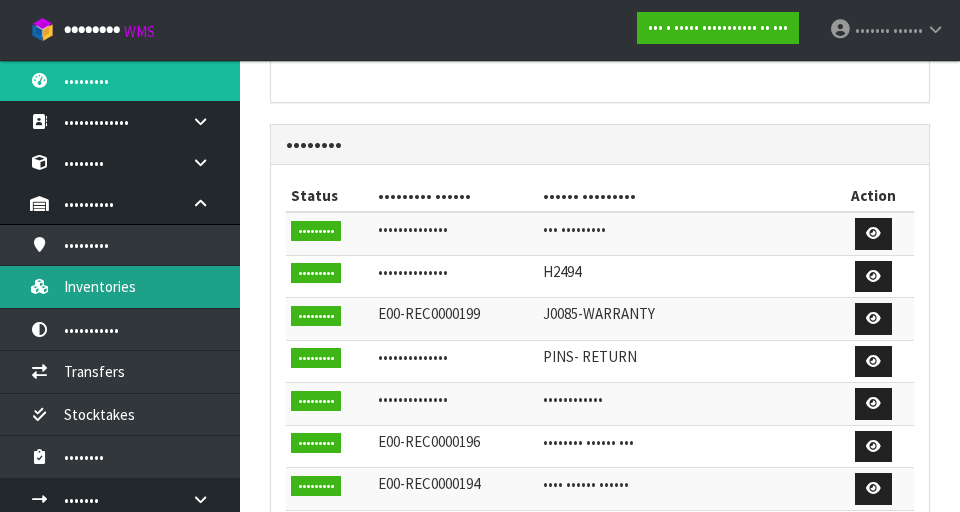 click on "Inventories" at bounding box center (120, 286) 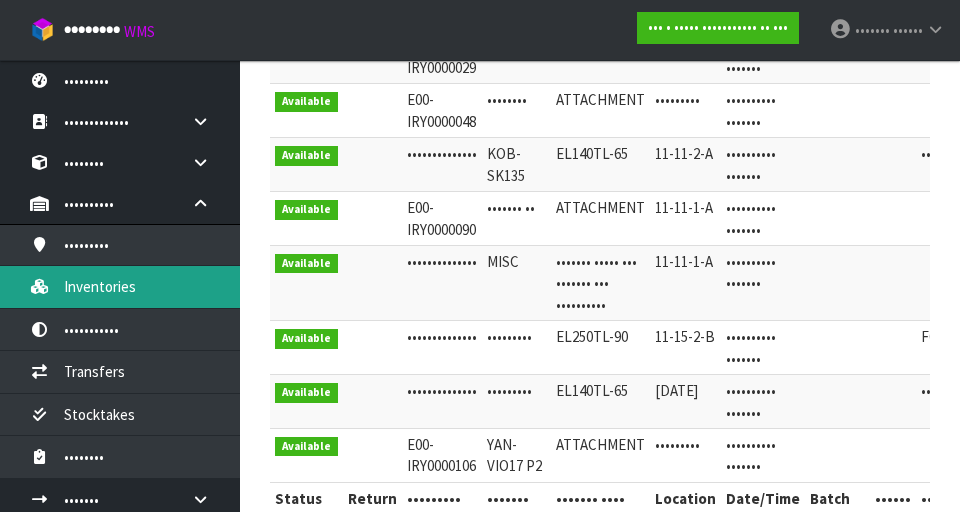 scroll, scrollTop: 0, scrollLeft: 0, axis: both 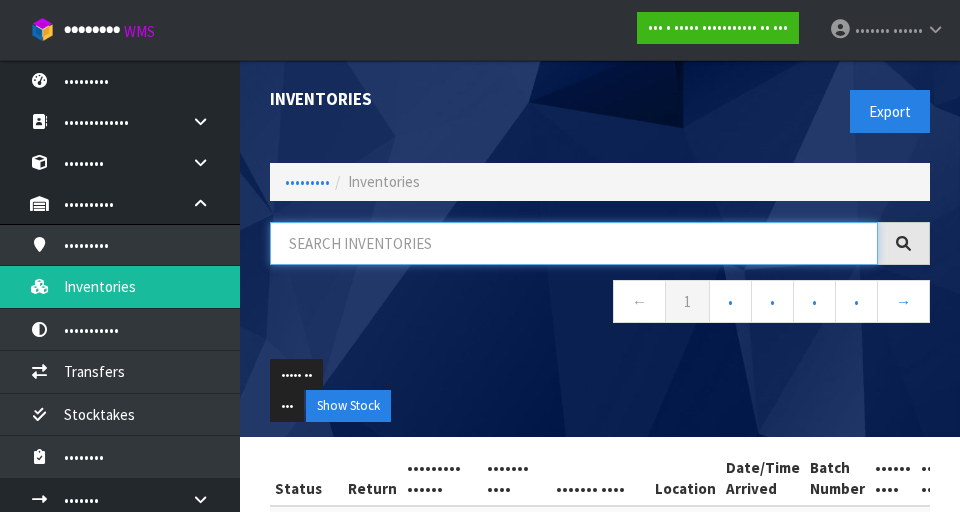 click at bounding box center [574, 243] 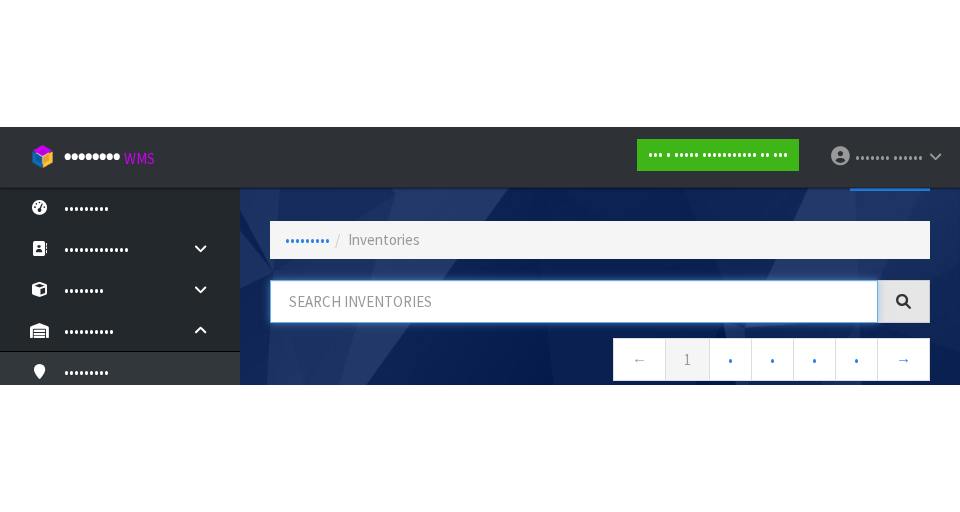 scroll, scrollTop: 114, scrollLeft: 0, axis: vertical 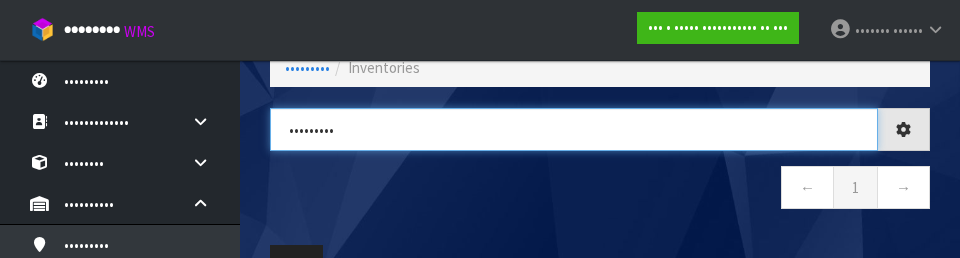 type on "•••••••••" 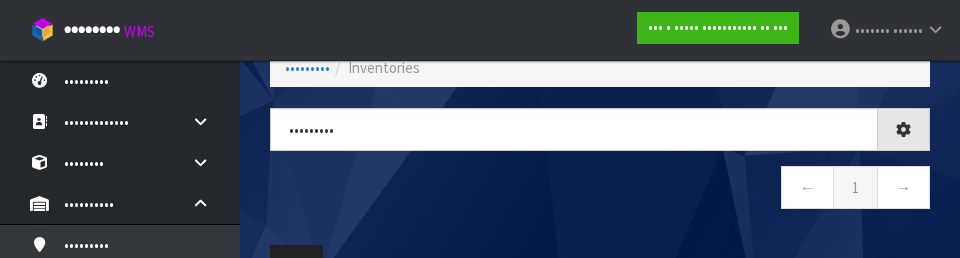 click on "•
•
•" at bounding box center [600, 190] 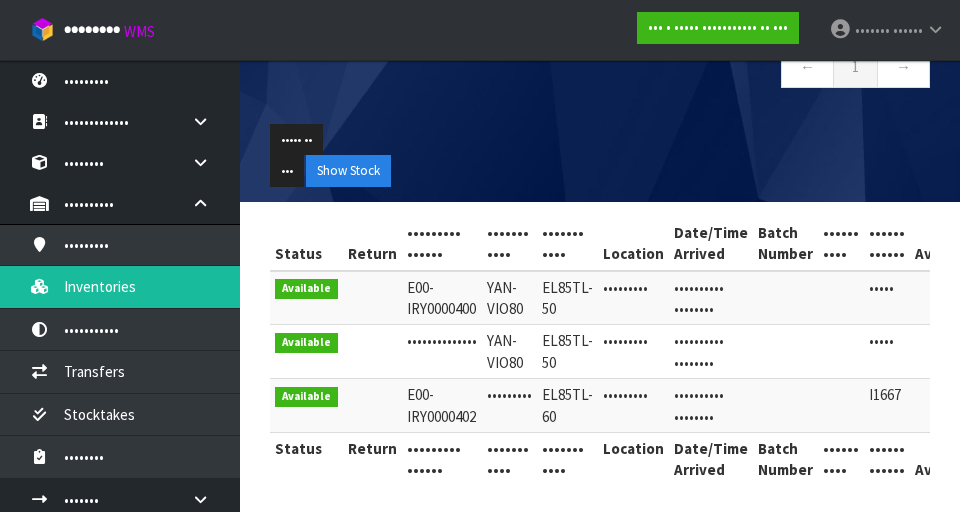 scroll, scrollTop: 244, scrollLeft: 0, axis: vertical 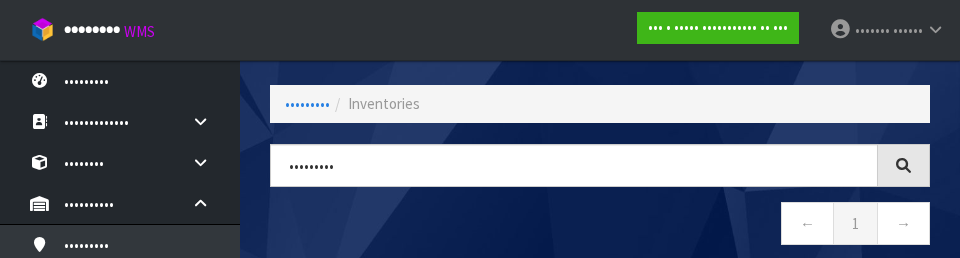 click on "•
•
•" at bounding box center [600, 226] 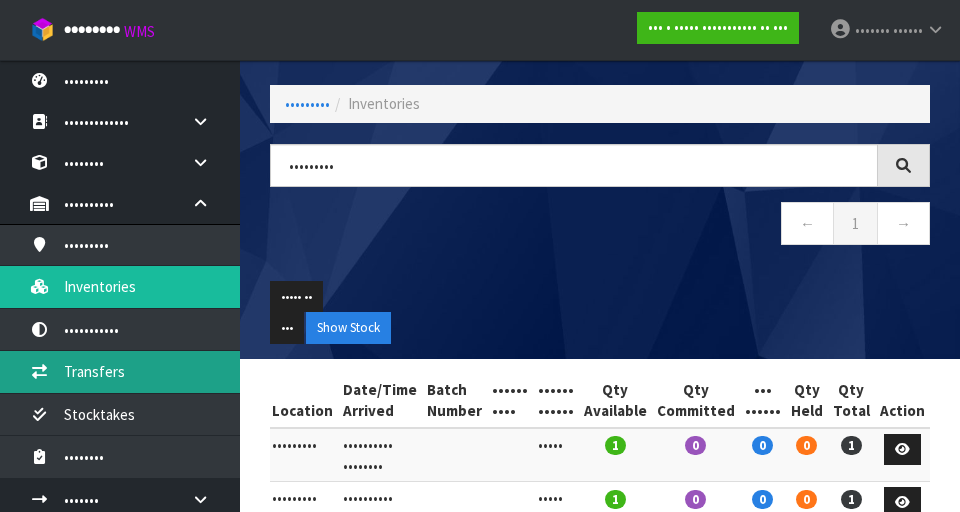 click on "Transfers" at bounding box center [120, 371] 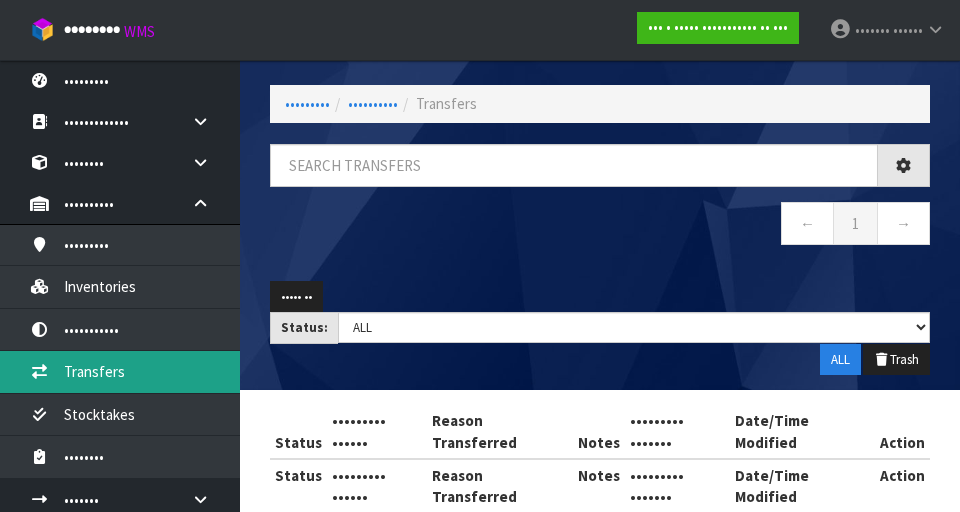 scroll, scrollTop: 0, scrollLeft: 0, axis: both 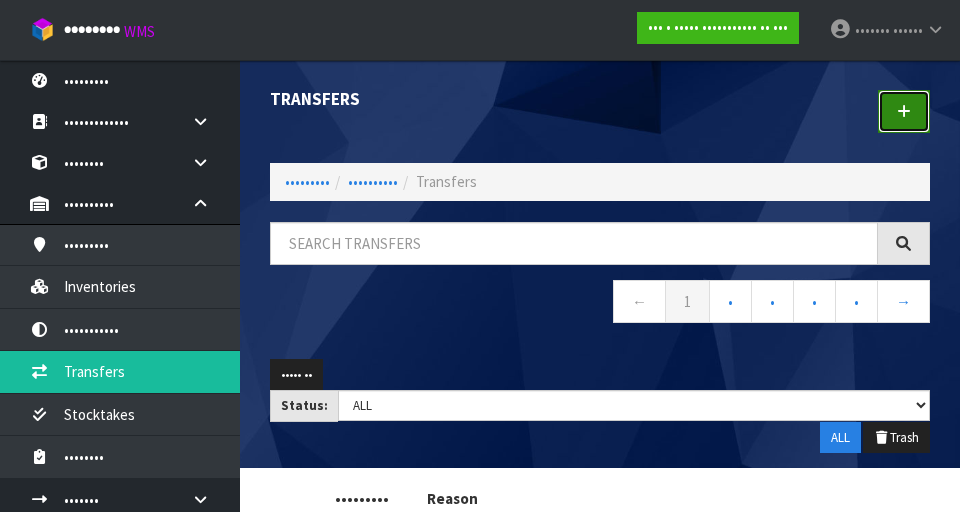 click at bounding box center (904, 111) 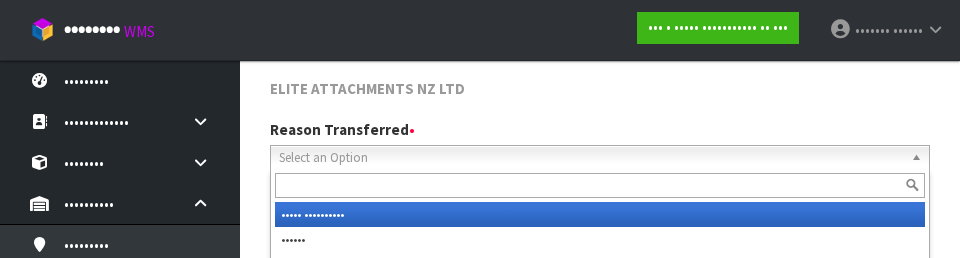 scroll, scrollTop: 276, scrollLeft: 0, axis: vertical 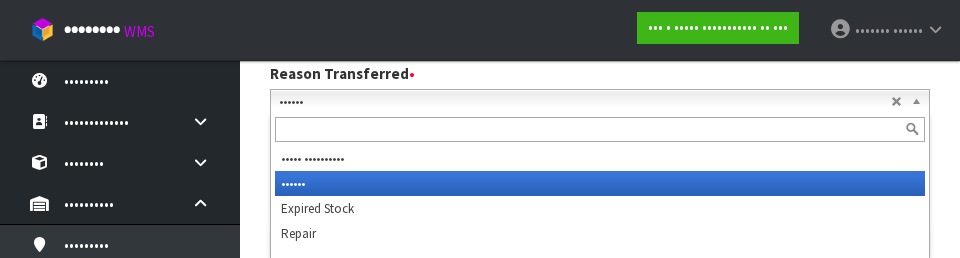 click on "••••••" at bounding box center (585, 102) 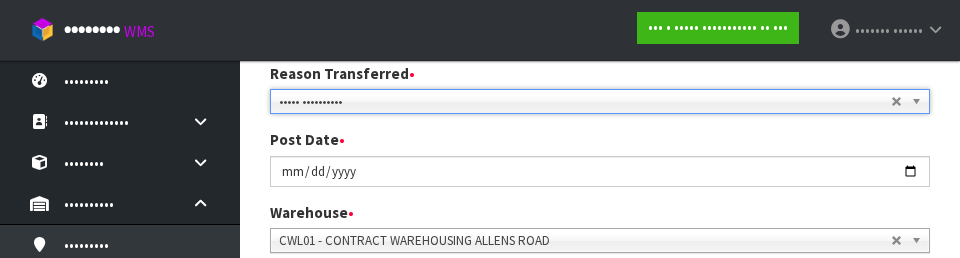 click on "•••• ••••  •
••••••••••" at bounding box center [600, 157] 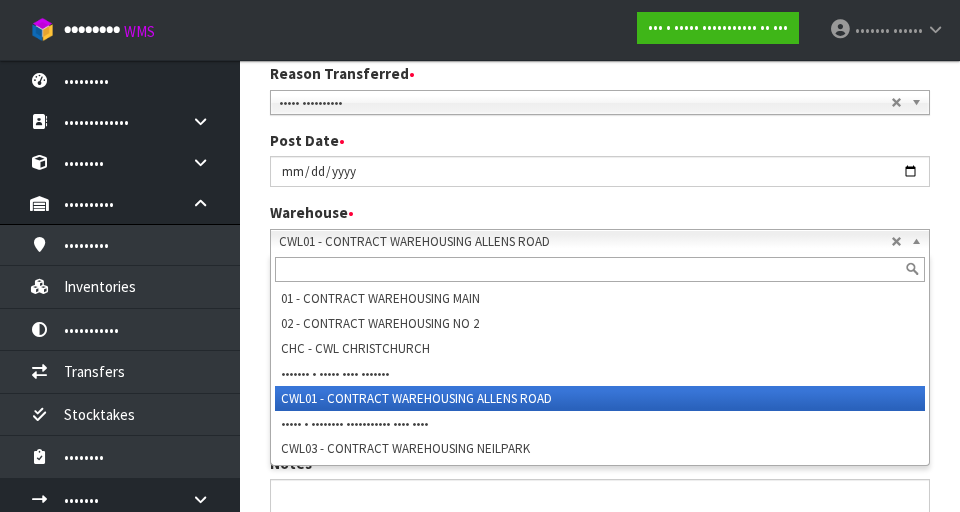 click on "CWL01 - CONTRACT WAREHOUSING ALLENS ROAD" at bounding box center (585, 242) 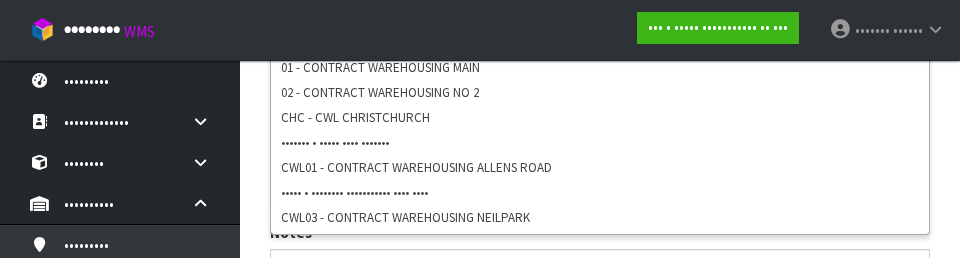 scroll, scrollTop: 507, scrollLeft: 0, axis: vertical 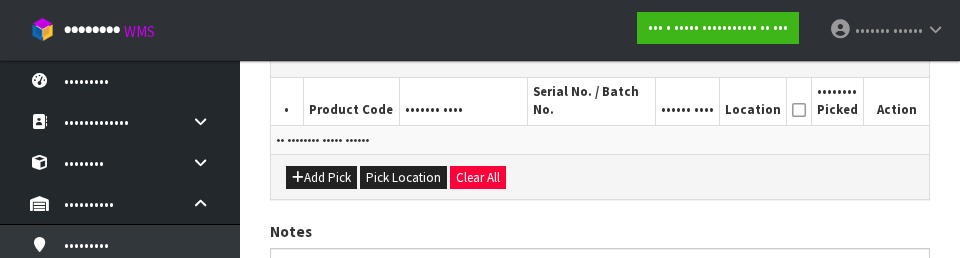 click on "••• ••••
•••• ••••••••
••••• •••" at bounding box center [600, 176] 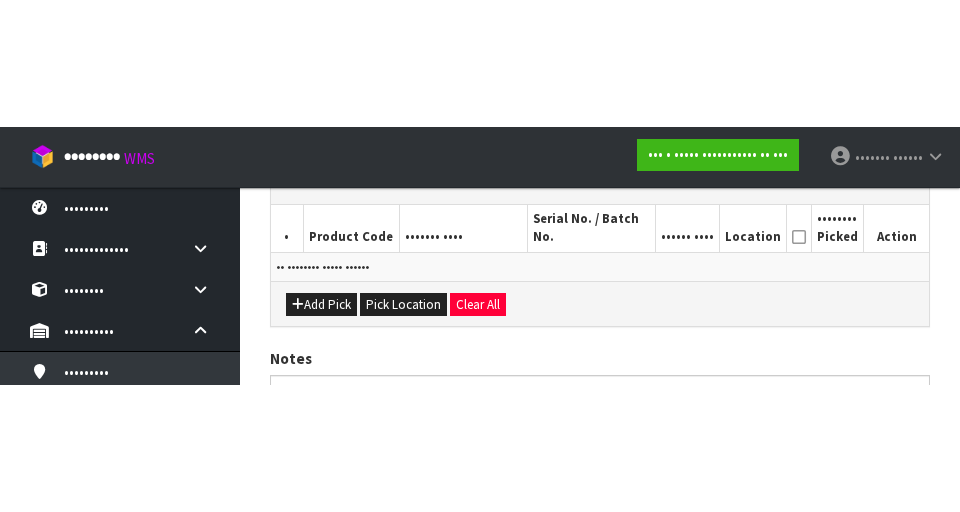 scroll, scrollTop: 449, scrollLeft: 0, axis: vertical 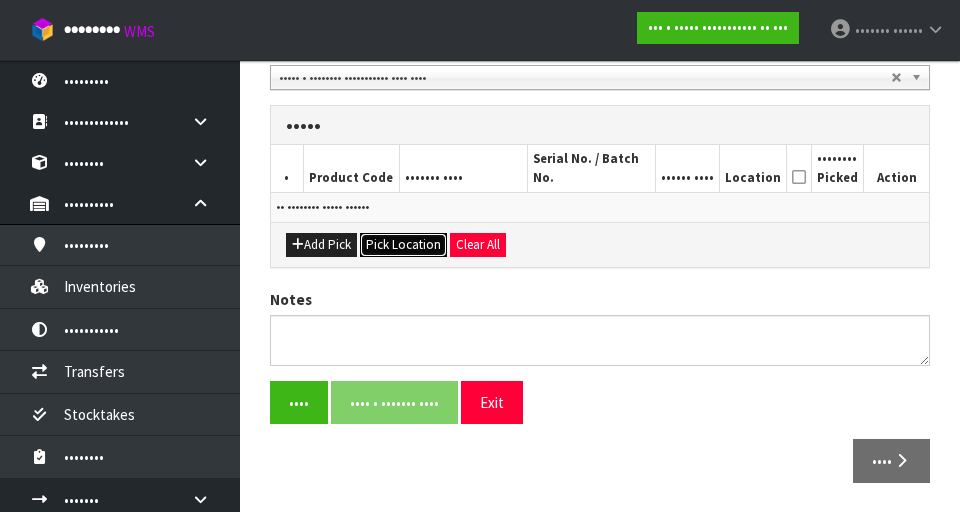click on "Pick Location" at bounding box center [403, 245] 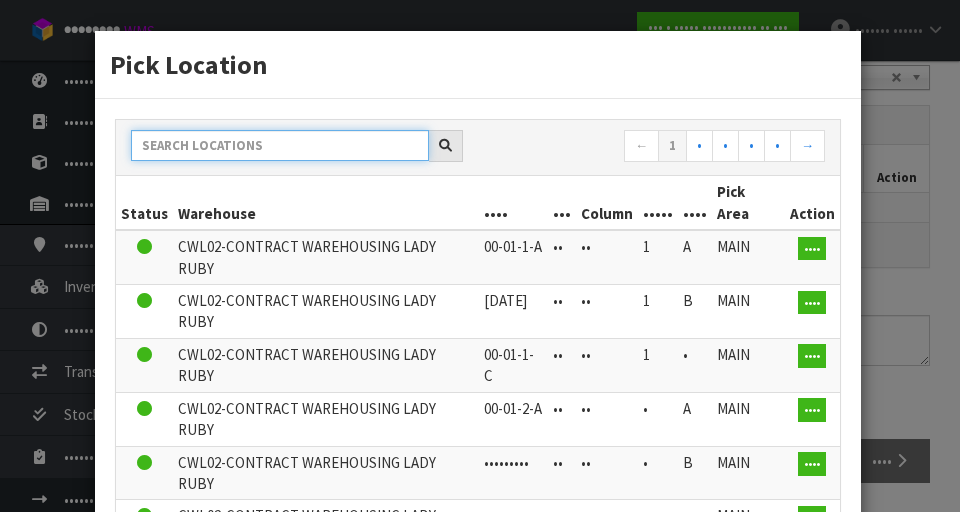 click at bounding box center (280, 145) 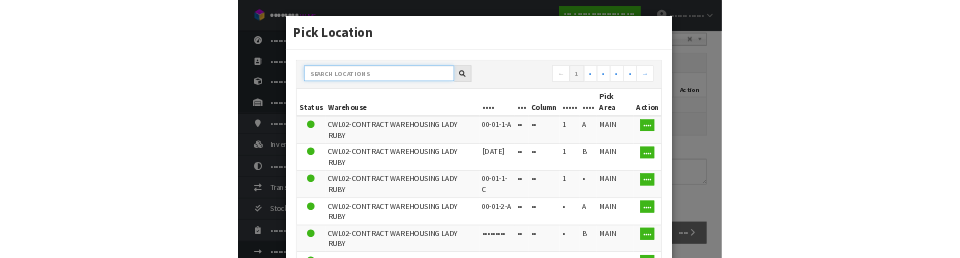 scroll, scrollTop: 440, scrollLeft: 0, axis: vertical 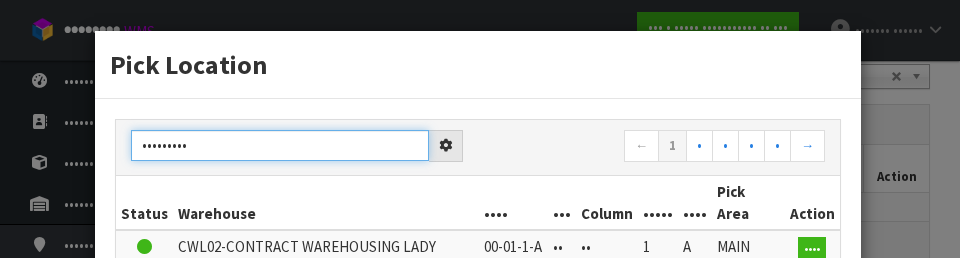 type on "•••••••••" 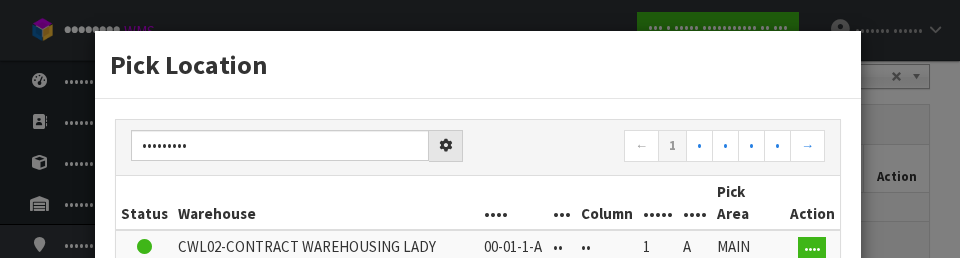 click on "Pick Location" at bounding box center [478, 65] 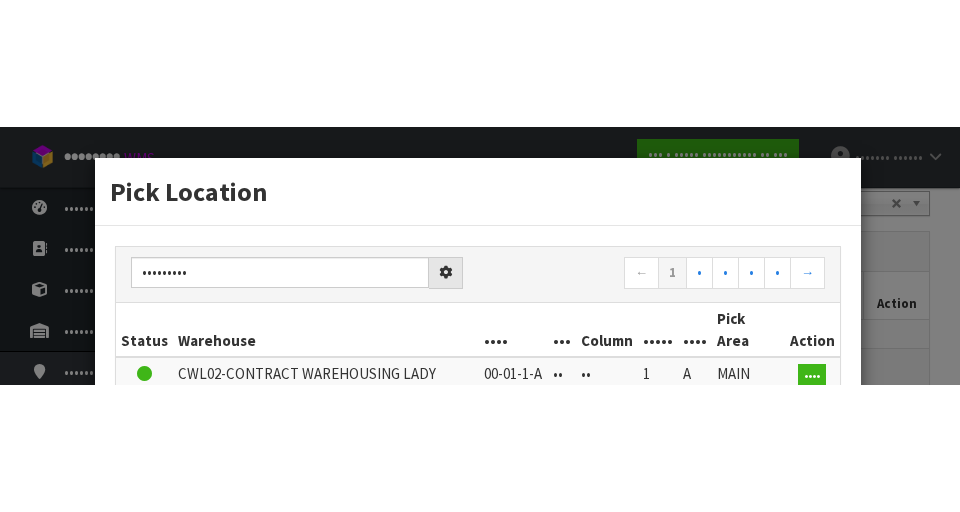 scroll, scrollTop: 449, scrollLeft: 0, axis: vertical 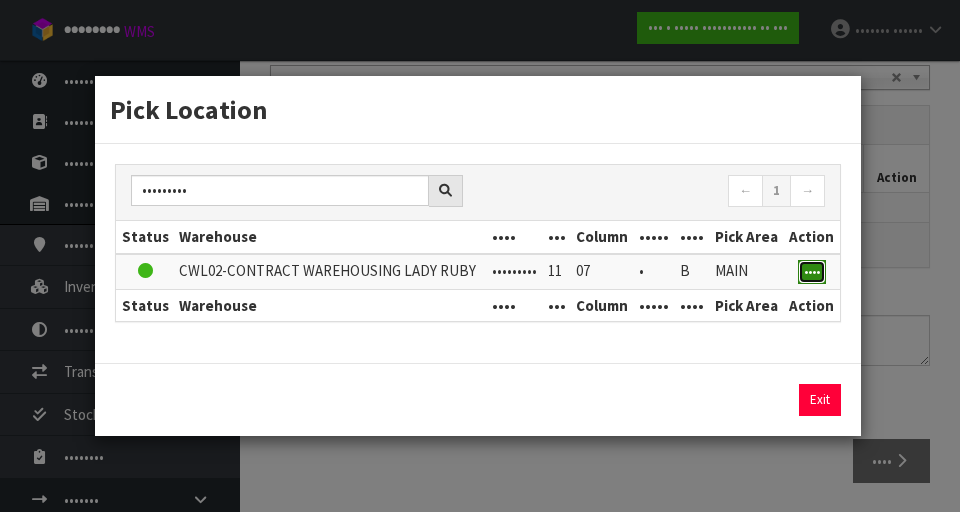 click on "••••" at bounding box center [812, 271] 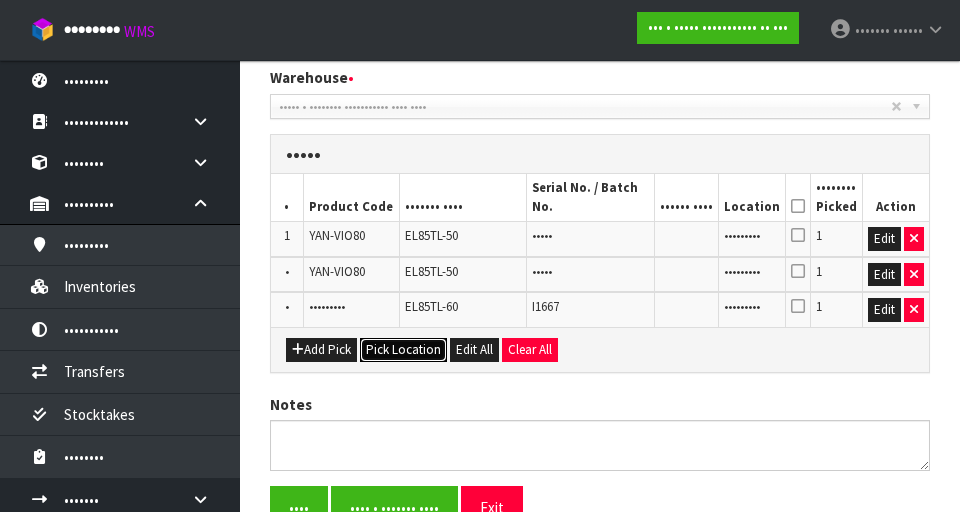 scroll, scrollTop: 449, scrollLeft: 0, axis: vertical 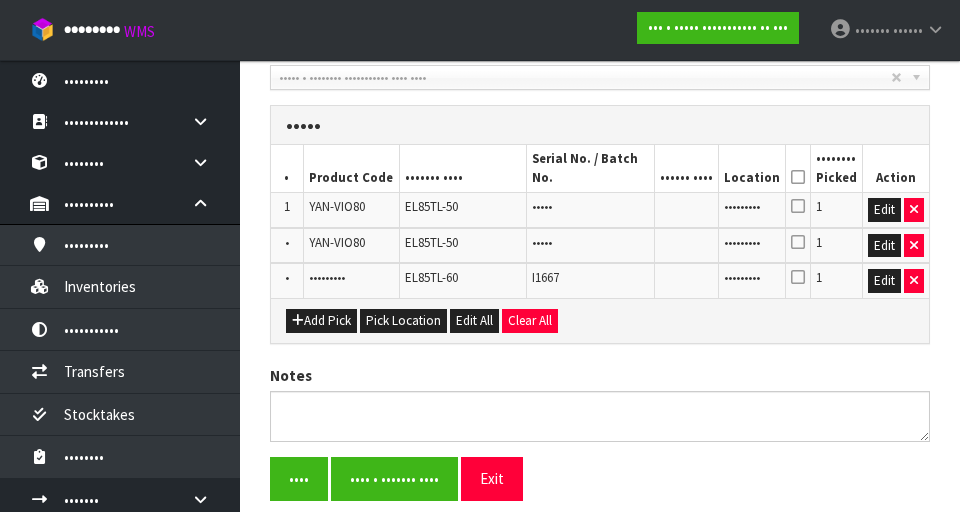 click at bounding box center [798, 177] 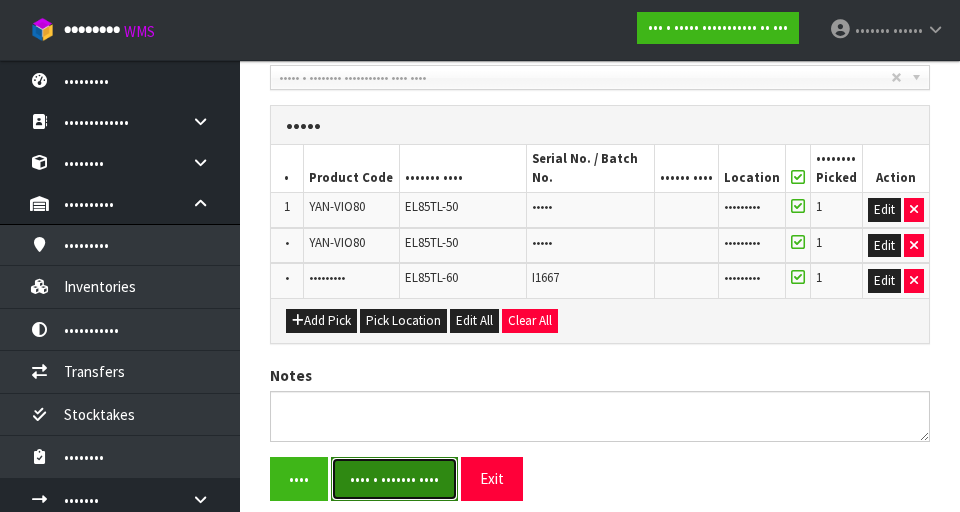 click on "•••• • ••••••• ••••" at bounding box center [394, 478] 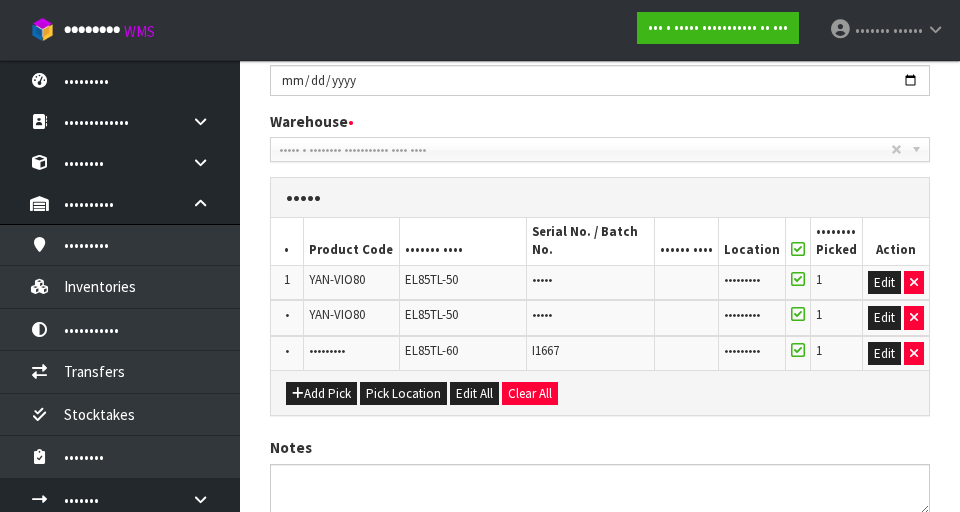 scroll, scrollTop: 0, scrollLeft: 0, axis: both 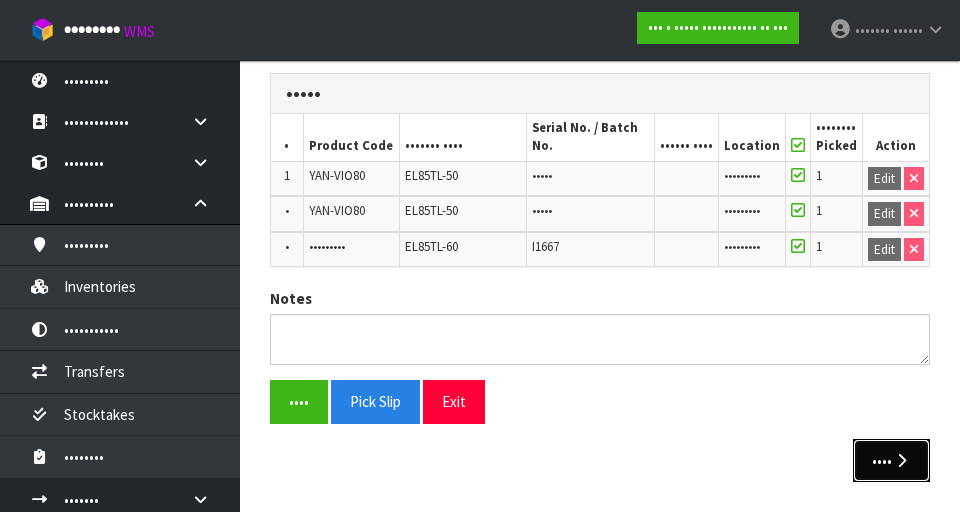 click on "••••" at bounding box center [891, 460] 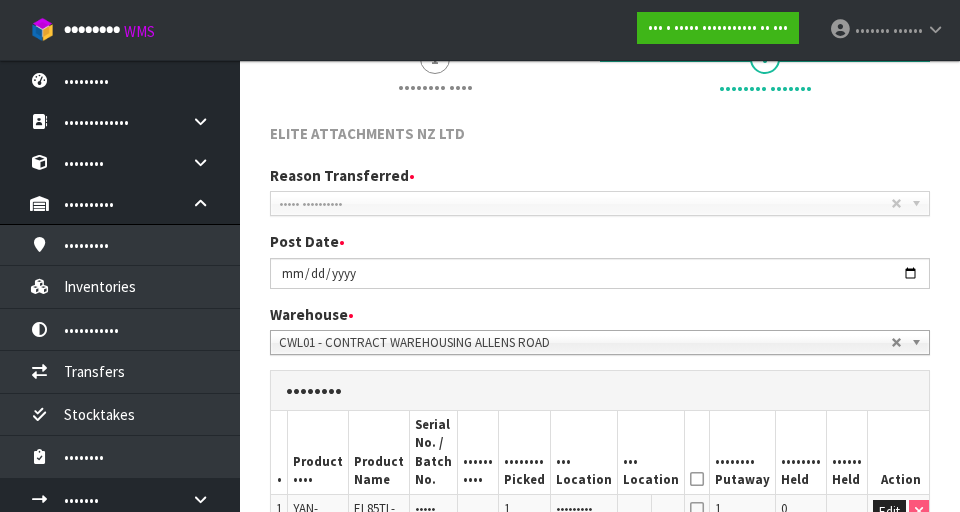 scroll, scrollTop: 261, scrollLeft: 0, axis: vertical 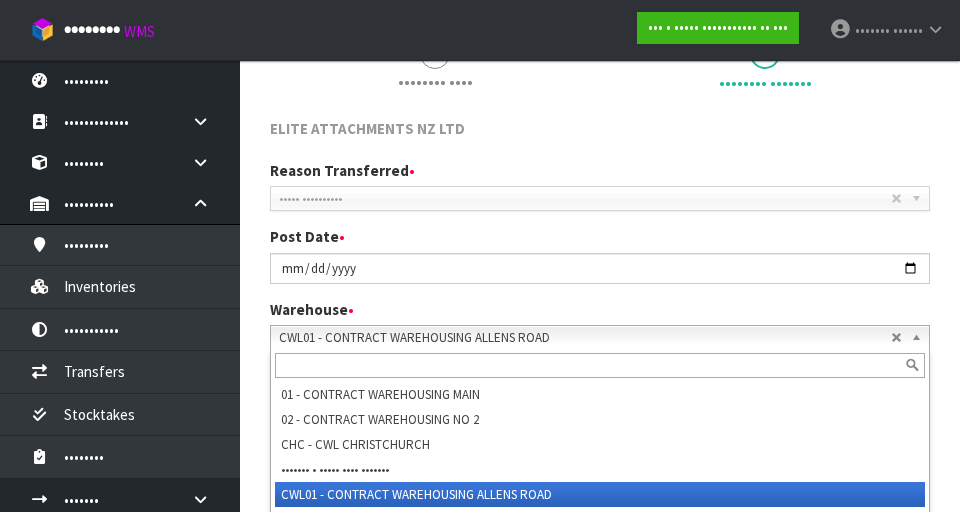 click on "CWL01 - CONTRACT WAREHOUSING ALLENS ROAD" at bounding box center [585, 338] 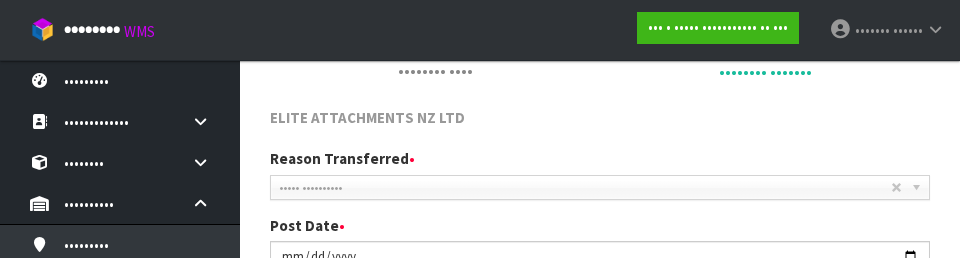 scroll, scrollTop: 488, scrollLeft: 0, axis: vertical 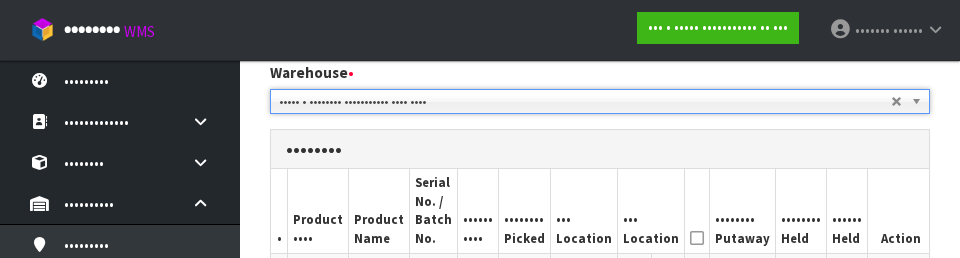 click on "••••••••
•••••••" at bounding box center [743, 211] 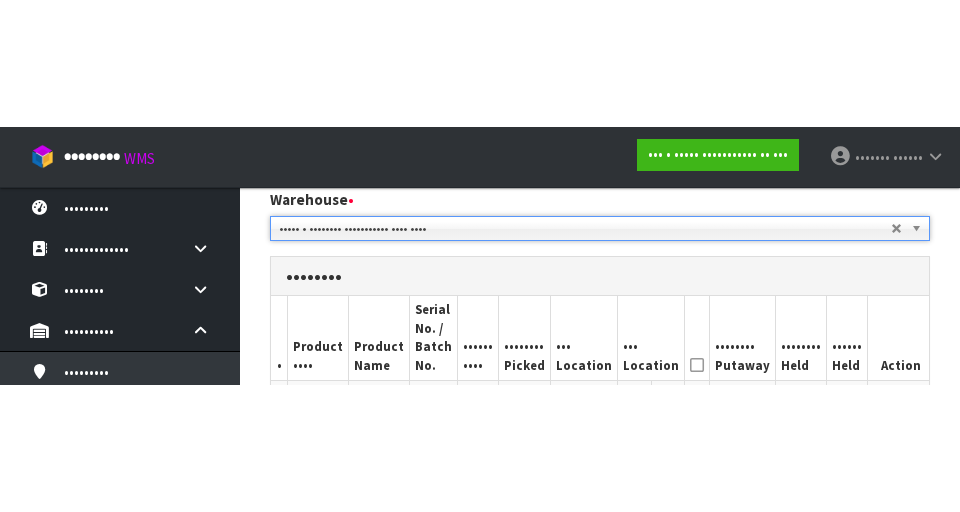 scroll, scrollTop: 497, scrollLeft: 0, axis: vertical 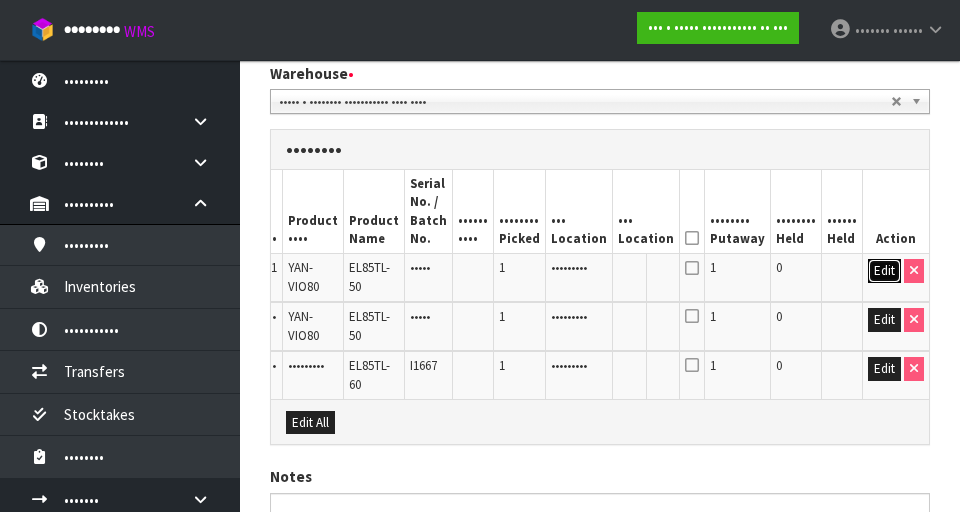 click on "Edit" at bounding box center [884, 271] 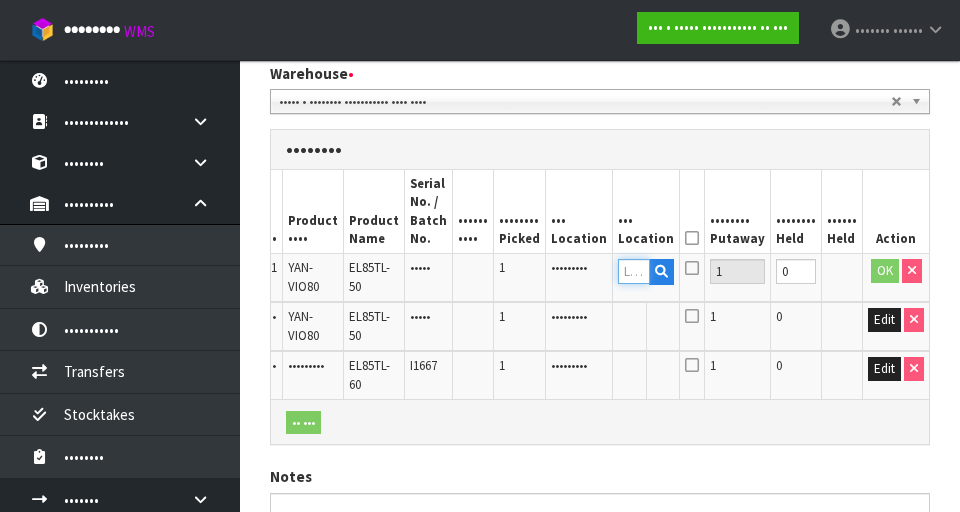 click at bounding box center [634, 271] 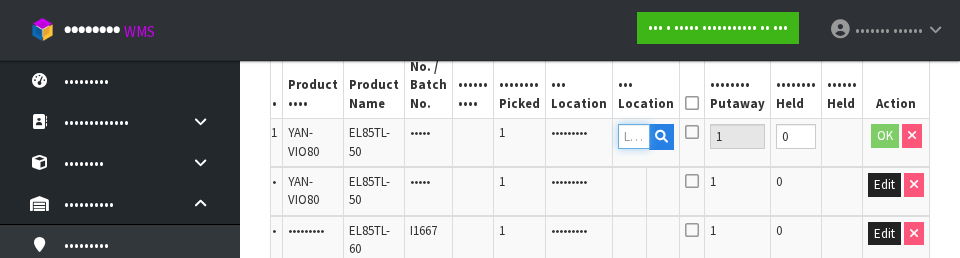 scroll, scrollTop: 630, scrollLeft: 0, axis: vertical 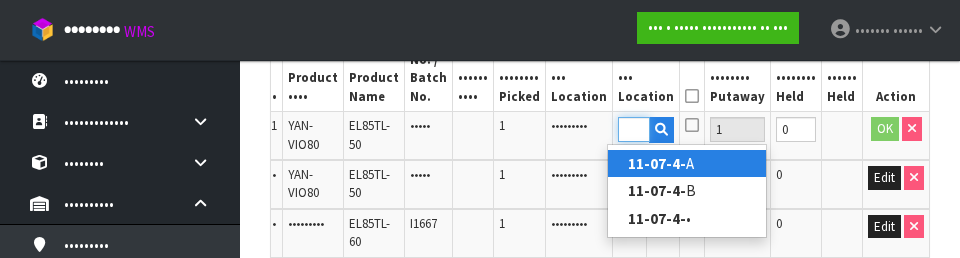 type on "11-07-4-" 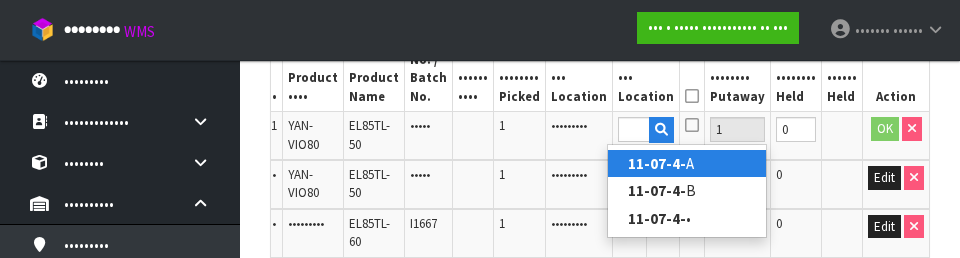 click on "11-07-4- A" at bounding box center (687, 163) 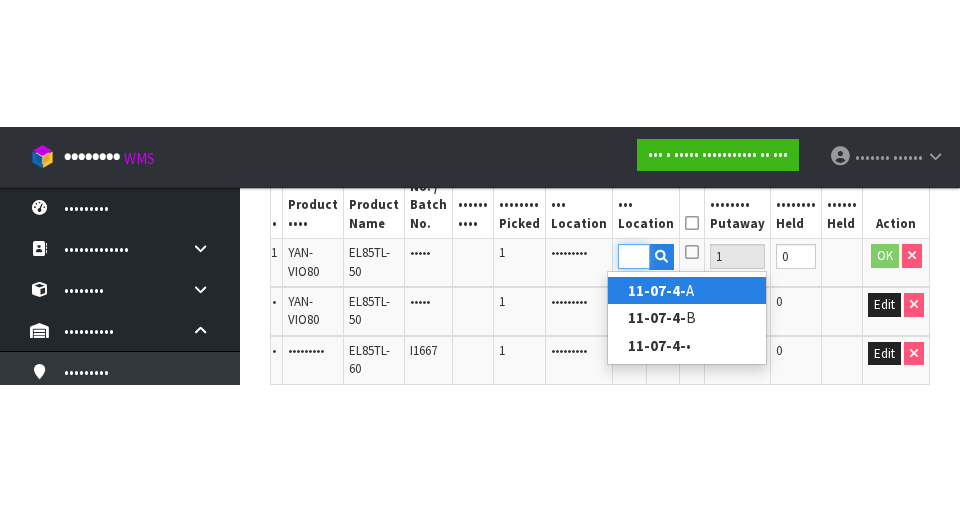 scroll, scrollTop: 640, scrollLeft: 0, axis: vertical 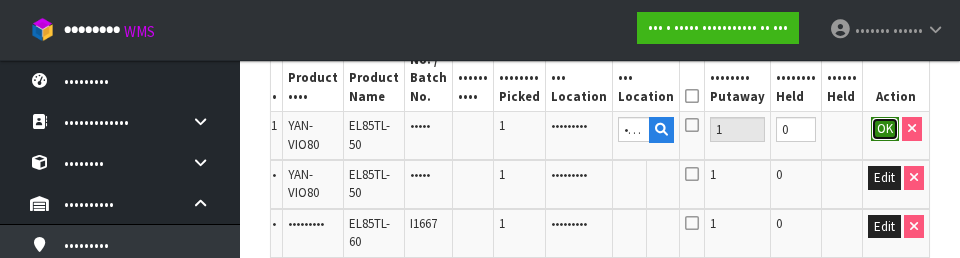 click on "OK" at bounding box center [885, 129] 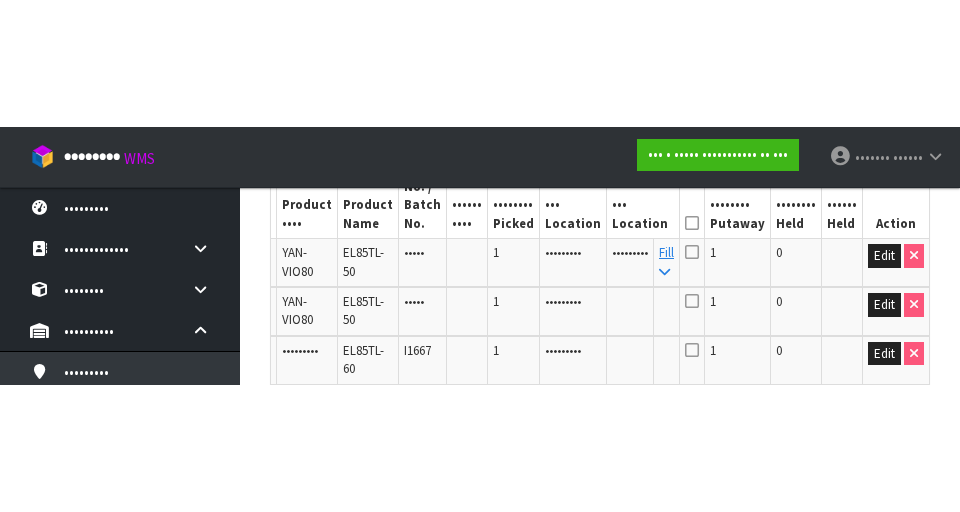scroll, scrollTop: 640, scrollLeft: 0, axis: vertical 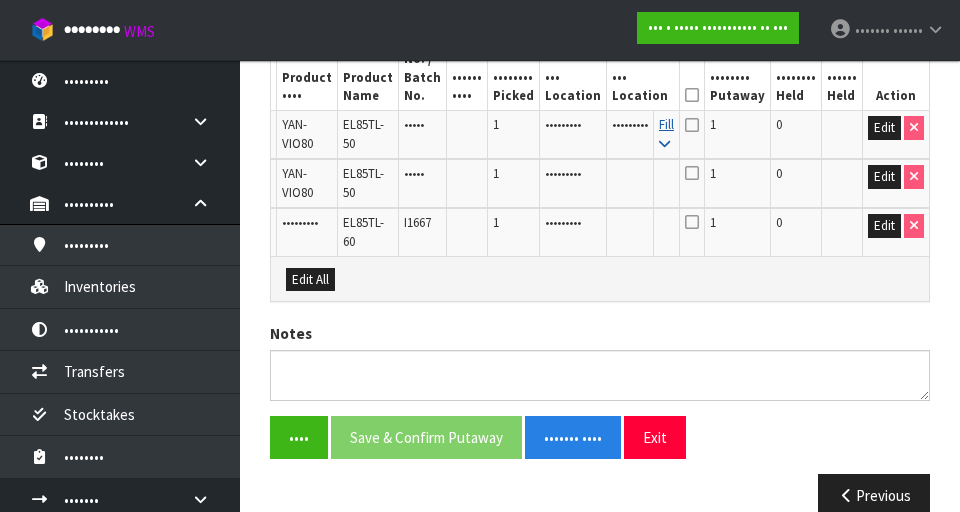click on "Fill" at bounding box center [666, 133] 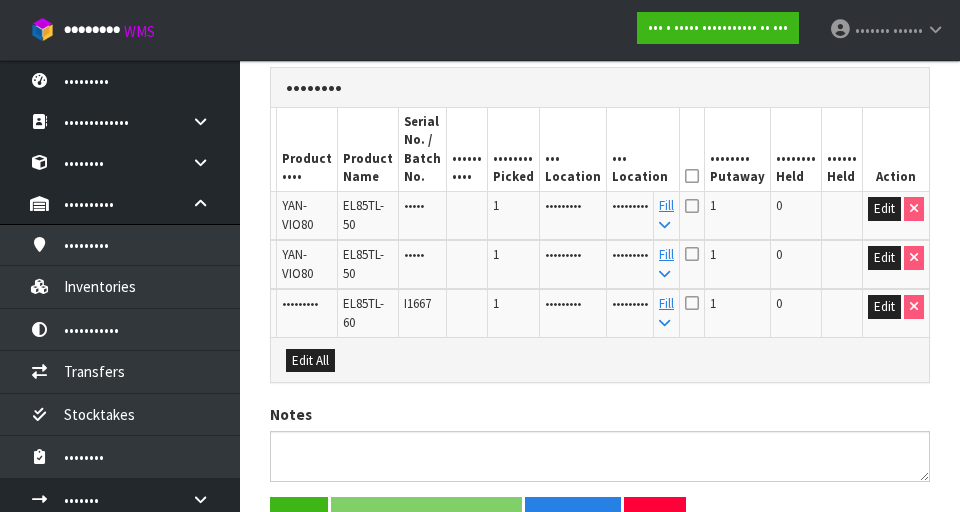 click at bounding box center [692, 176] 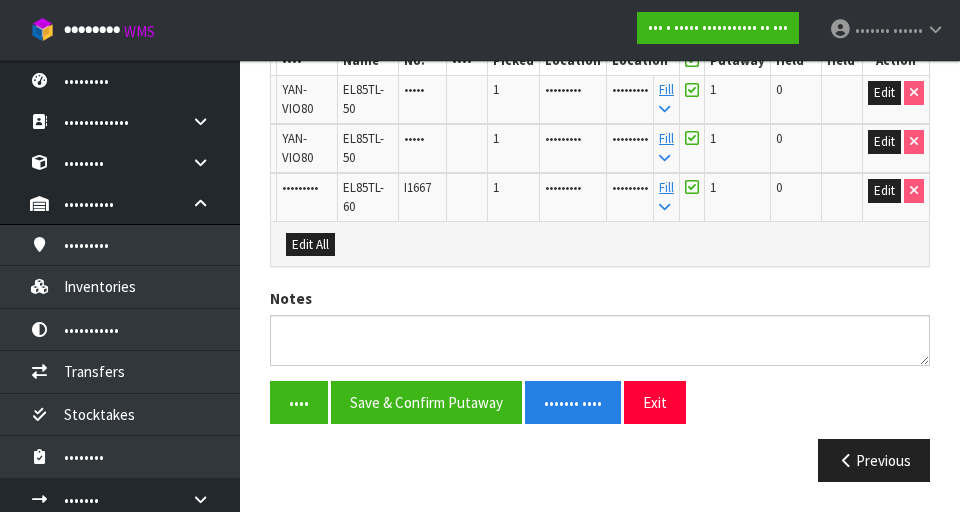 scroll, scrollTop: 730, scrollLeft: 0, axis: vertical 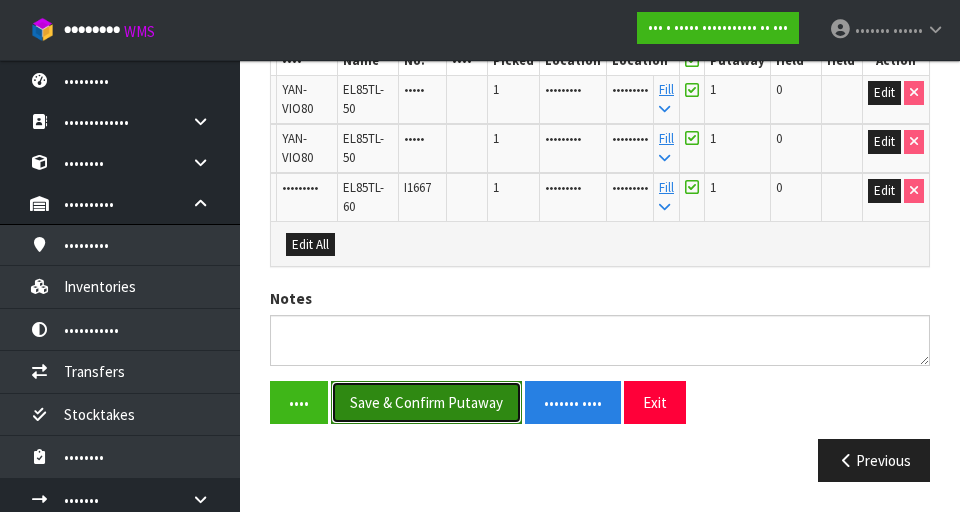 click on "Save & Confirm Putaway" at bounding box center [426, 402] 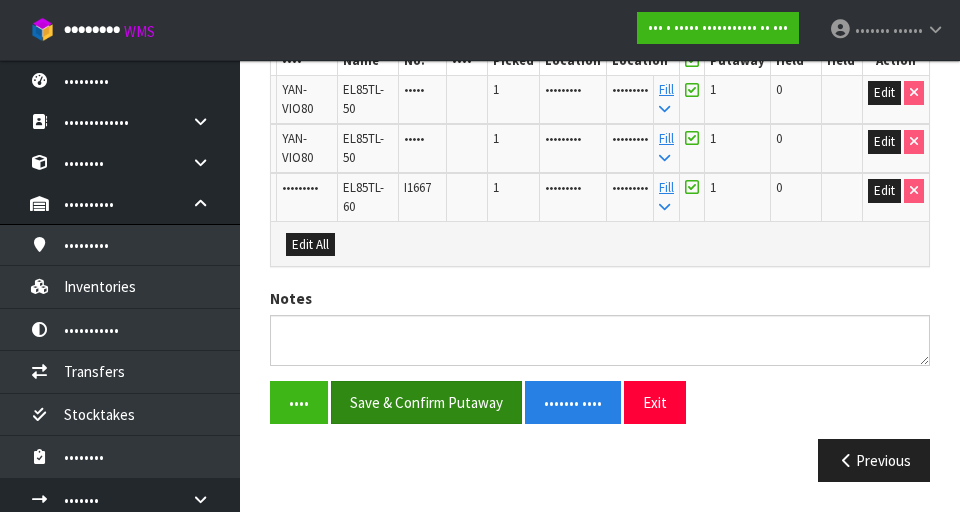 scroll, scrollTop: 0, scrollLeft: 0, axis: both 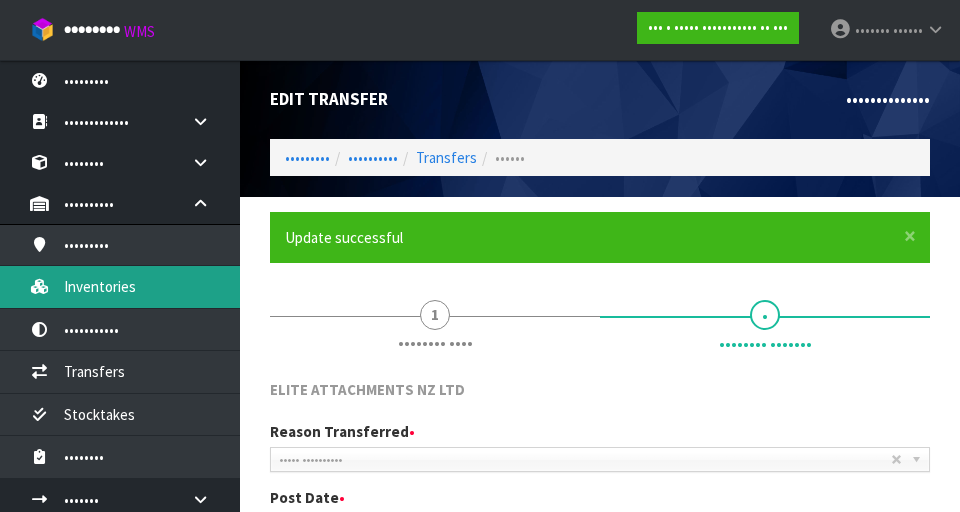 click on "Inventories" at bounding box center (120, 286) 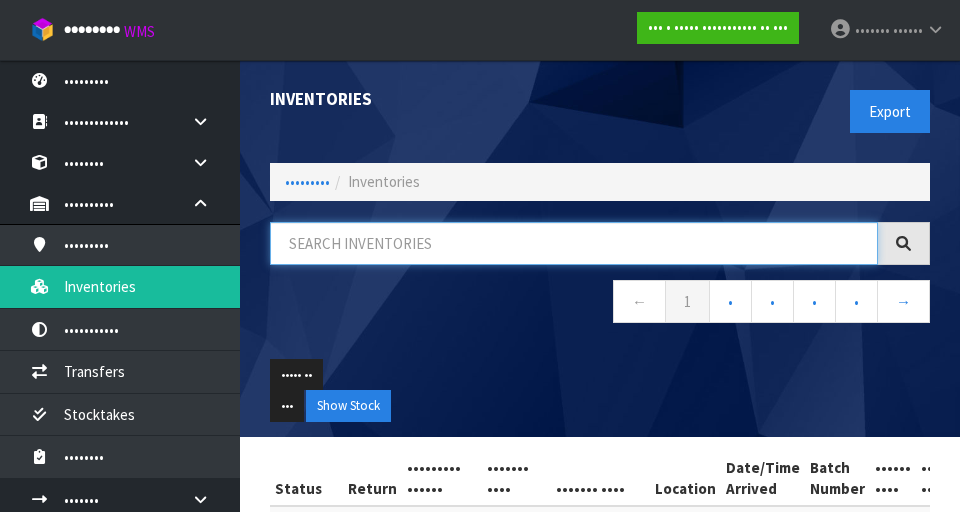 click at bounding box center (574, 243) 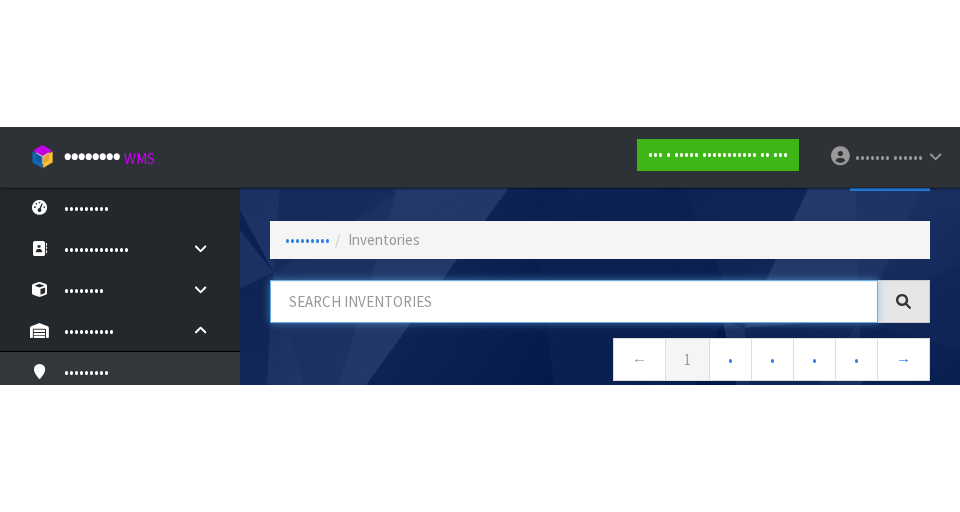 scroll, scrollTop: 114, scrollLeft: 0, axis: vertical 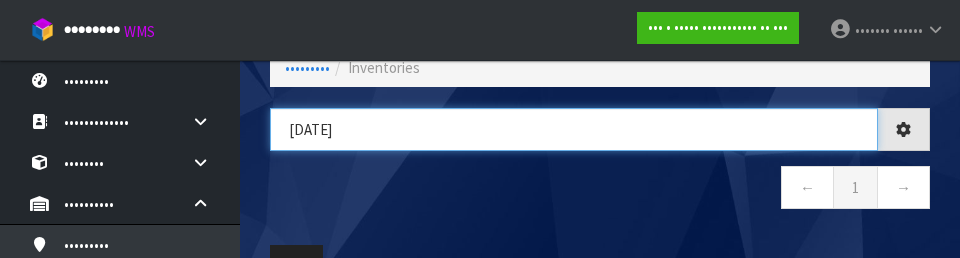 type on "[DATE]" 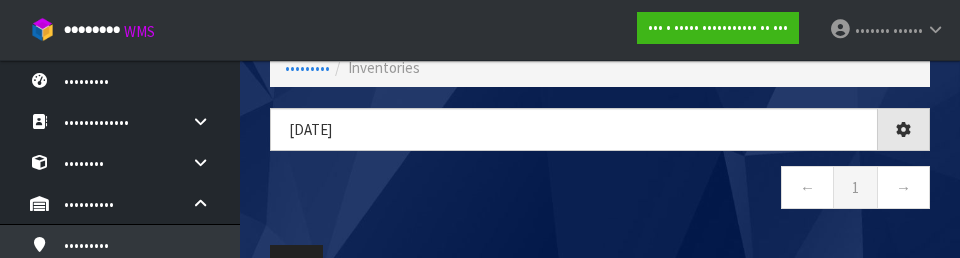 click on "•
•
•" at bounding box center [600, 190] 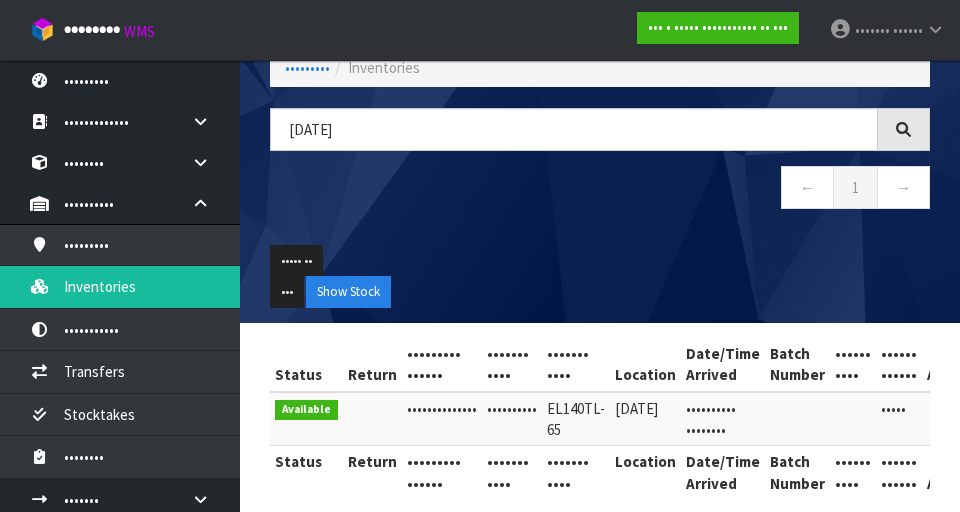 scroll, scrollTop: 137, scrollLeft: 0, axis: vertical 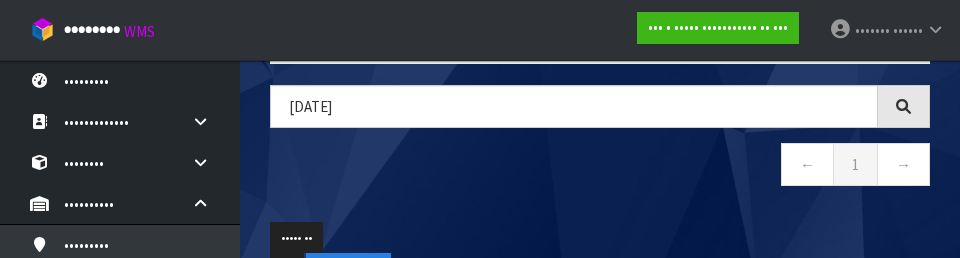 click on "•
•
•" at bounding box center [600, 167] 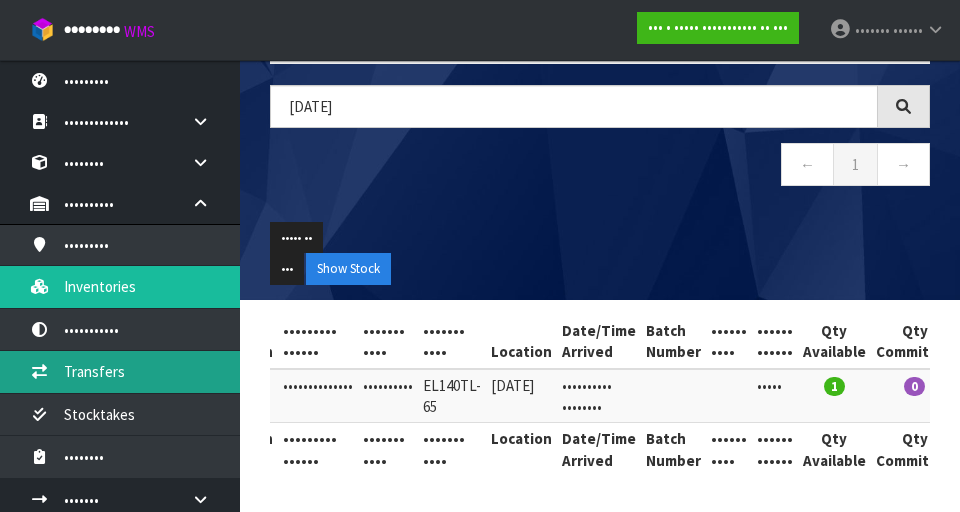 click on "Transfers" at bounding box center [120, 371] 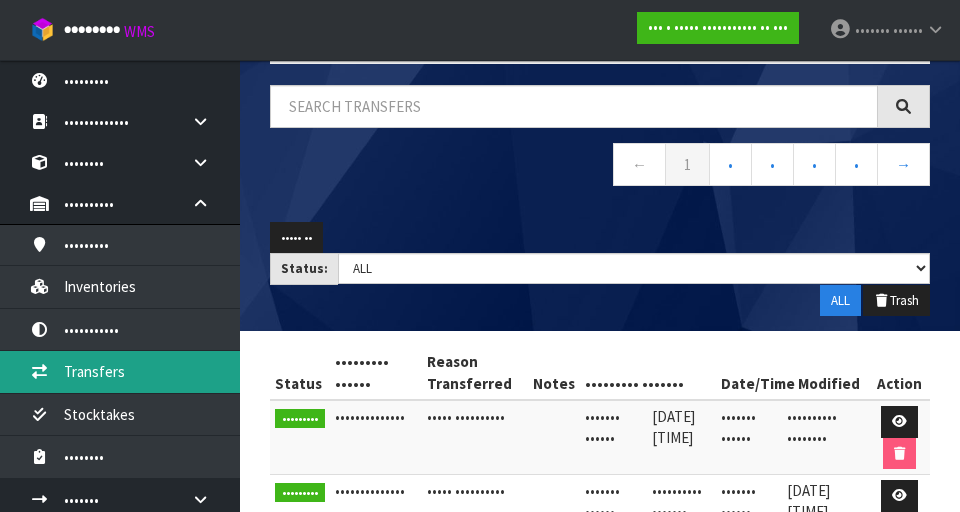 scroll, scrollTop: 0, scrollLeft: 0, axis: both 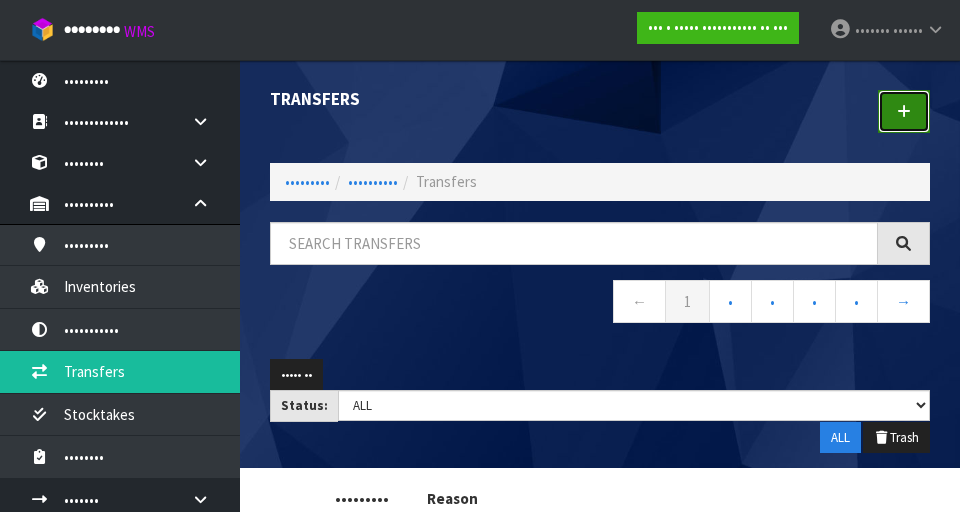 click at bounding box center (904, 111) 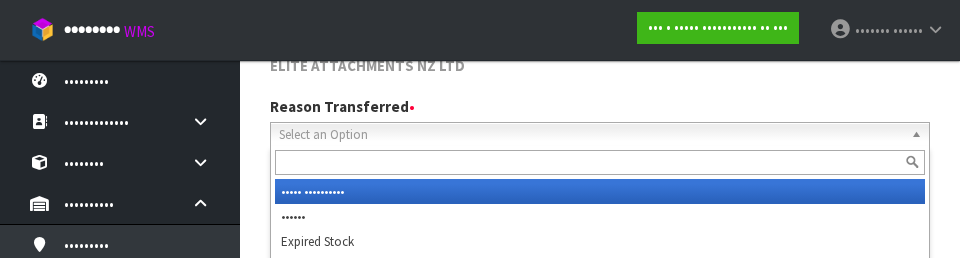 scroll, scrollTop: 276, scrollLeft: 0, axis: vertical 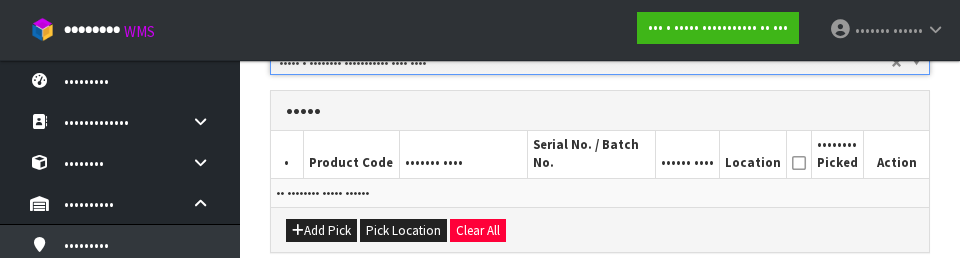 click on "••• ••••
•••• ••••••••
••••• •••" at bounding box center (600, 229) 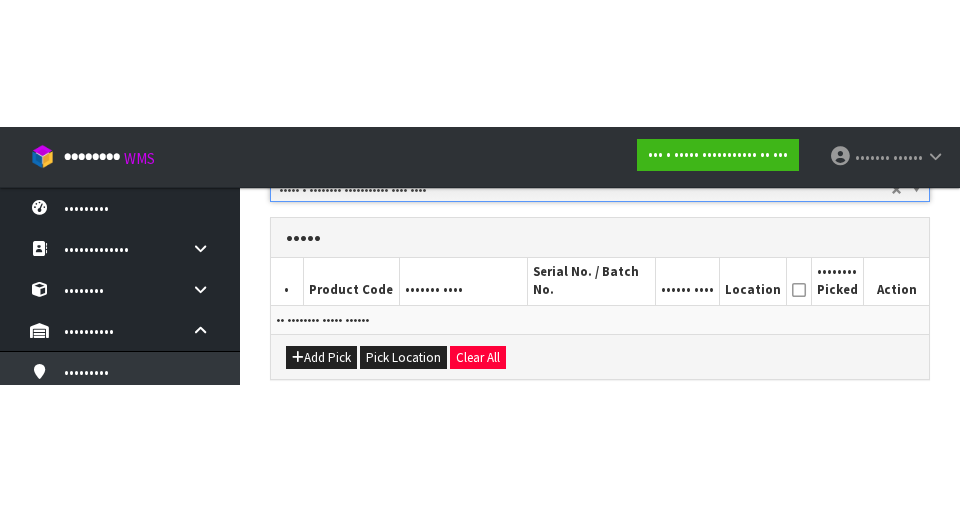 scroll, scrollTop: 449, scrollLeft: 0, axis: vertical 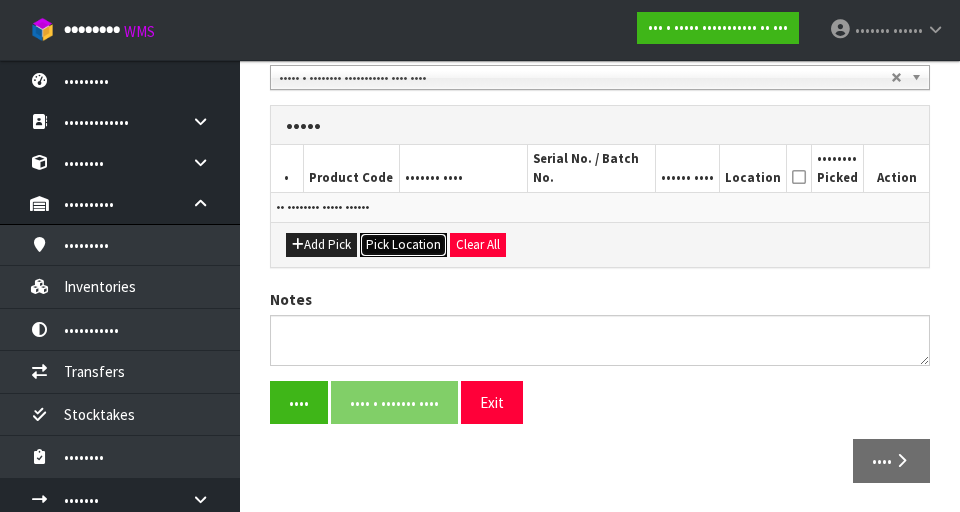 click on "Pick Location" at bounding box center (403, 245) 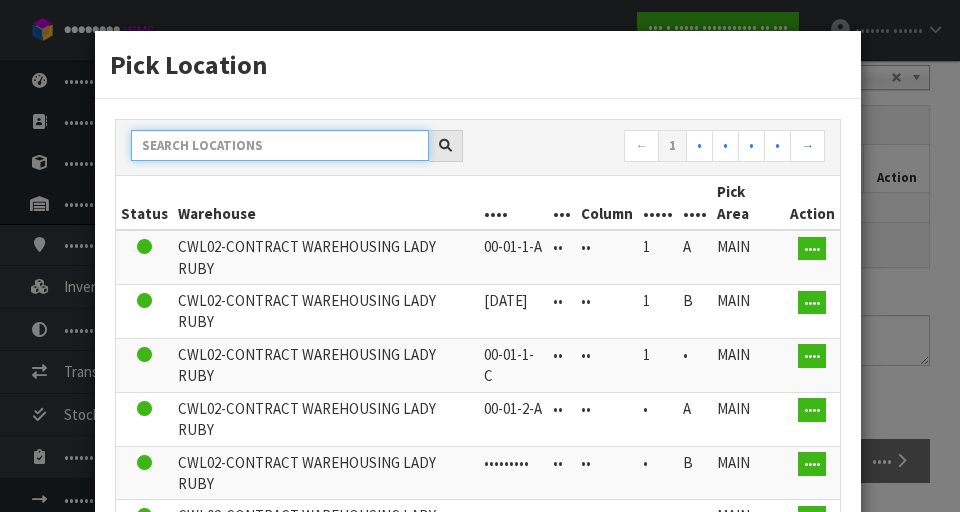 click at bounding box center (280, 145) 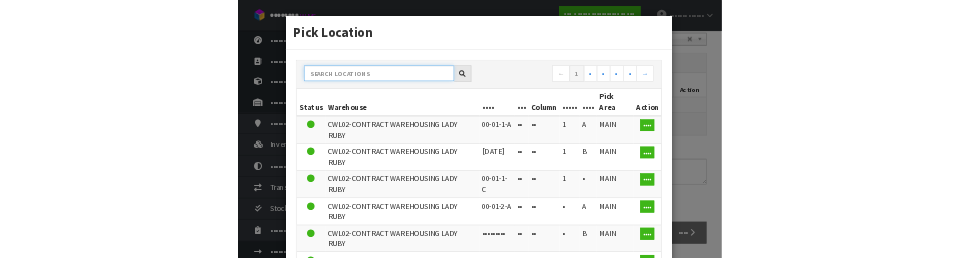 scroll, scrollTop: 440, scrollLeft: 0, axis: vertical 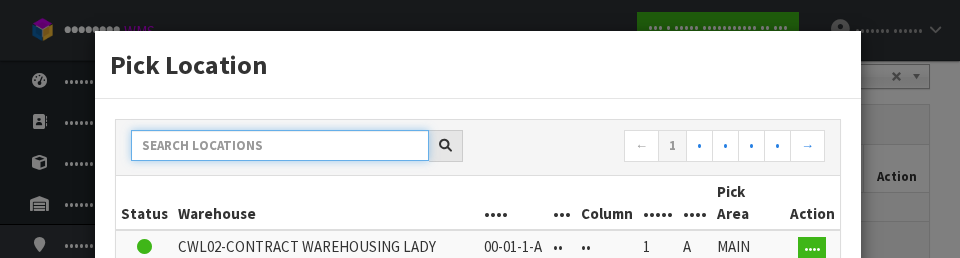 paste on "[DATE]" 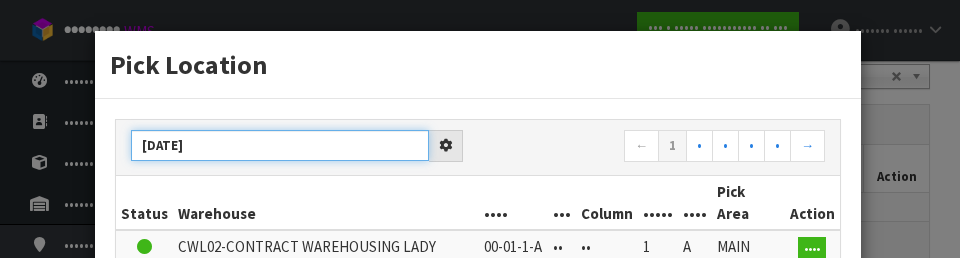 type on "[DATE]" 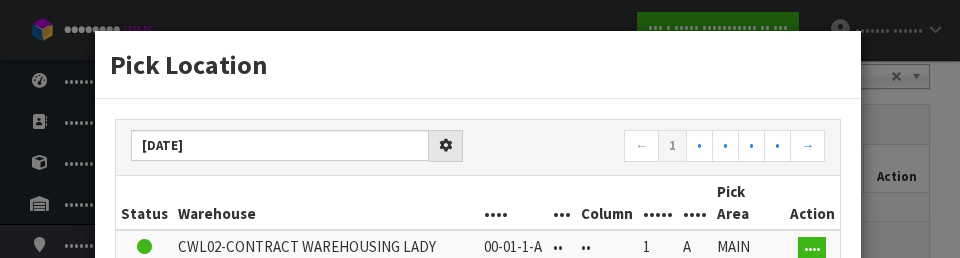 click on "Pick Location" at bounding box center [478, 64] 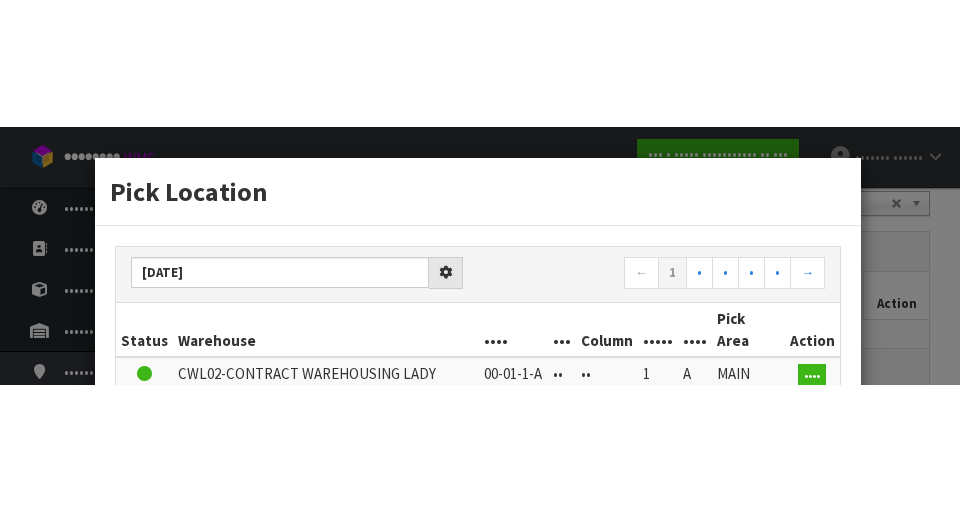 scroll, scrollTop: 449, scrollLeft: 0, axis: vertical 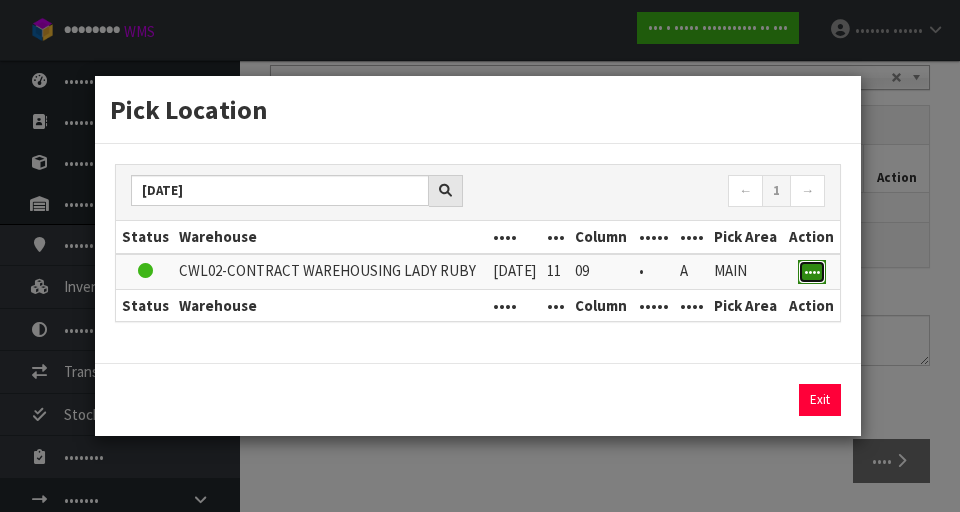 click on "••••" at bounding box center (812, 271) 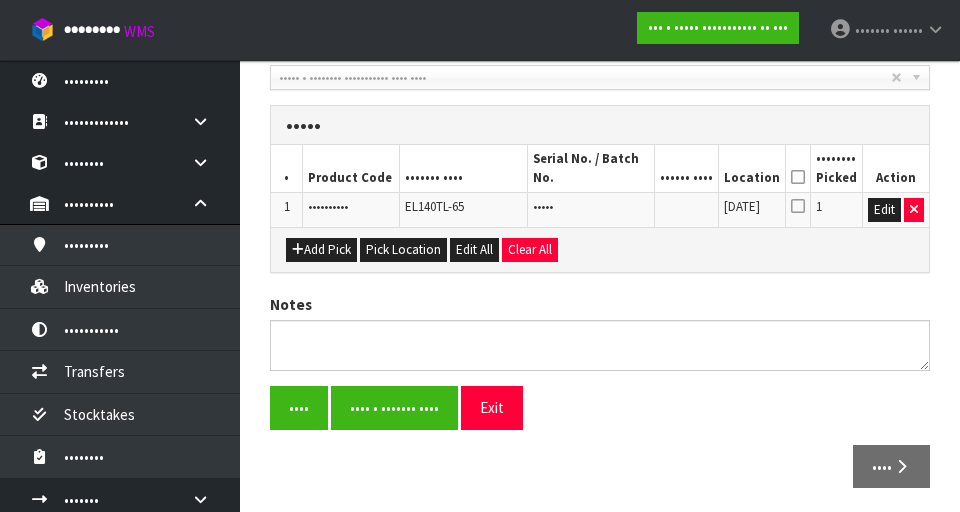 click at bounding box center (798, 177) 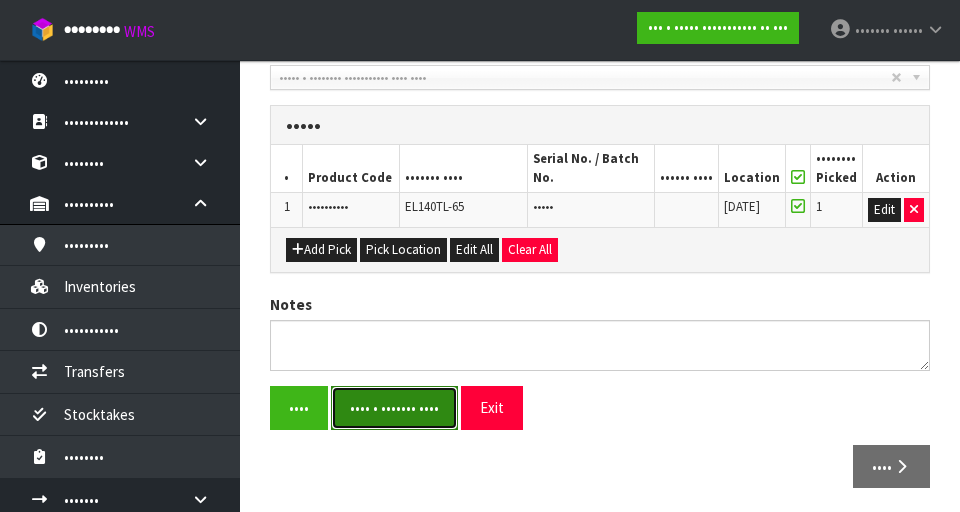 click on "•••• • ••••••• ••••" at bounding box center (394, 407) 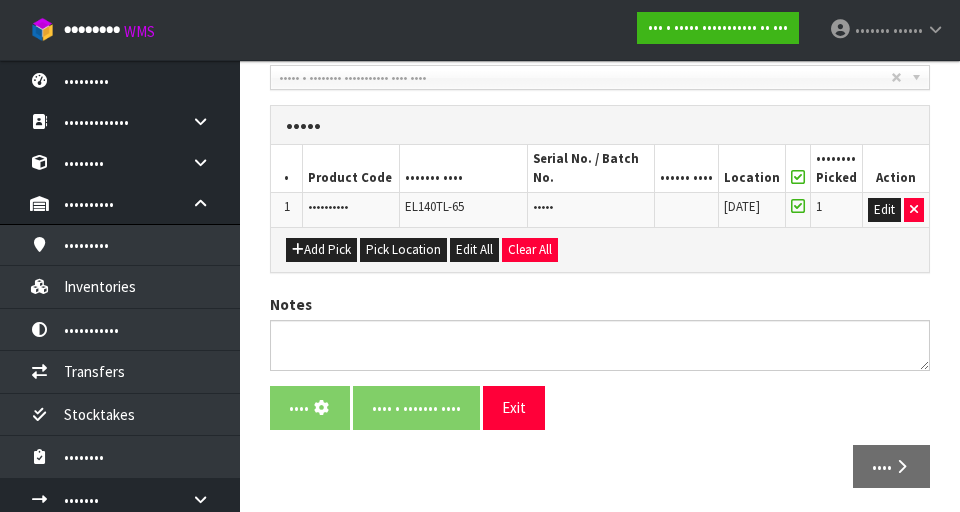 scroll, scrollTop: 0, scrollLeft: 0, axis: both 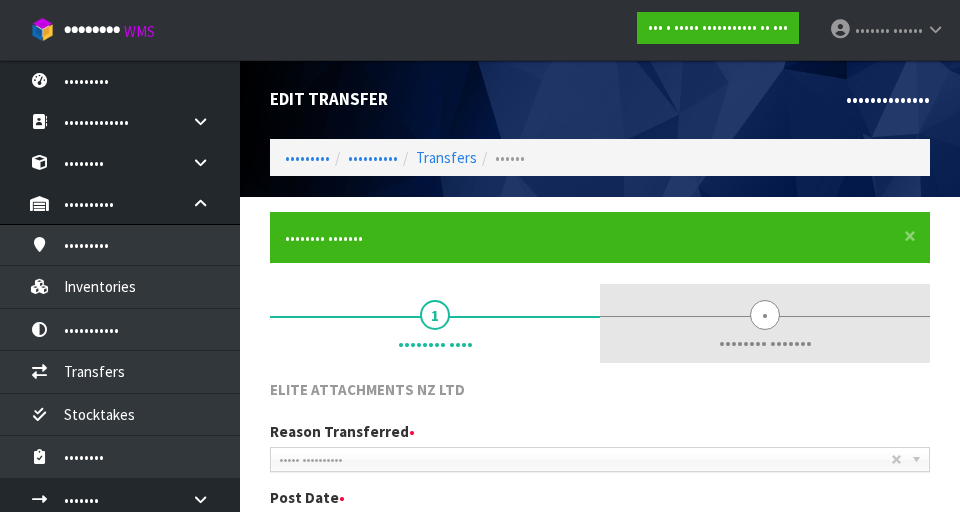 click on "•
•••••••• •••••••" at bounding box center [435, 324] 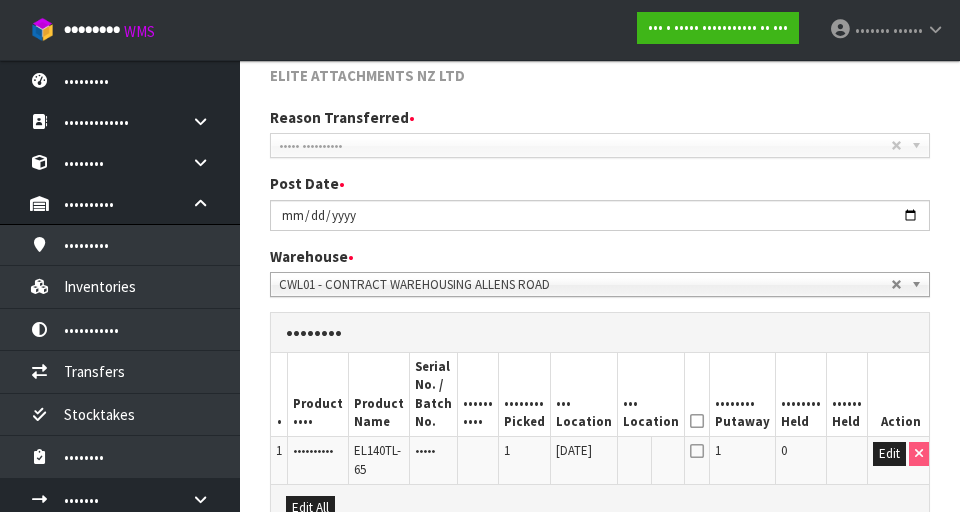 scroll, scrollTop: 0, scrollLeft: 0, axis: both 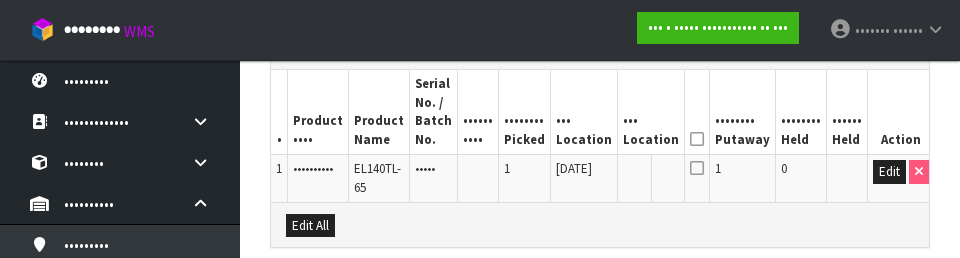 click on "Edit All" at bounding box center (600, 224) 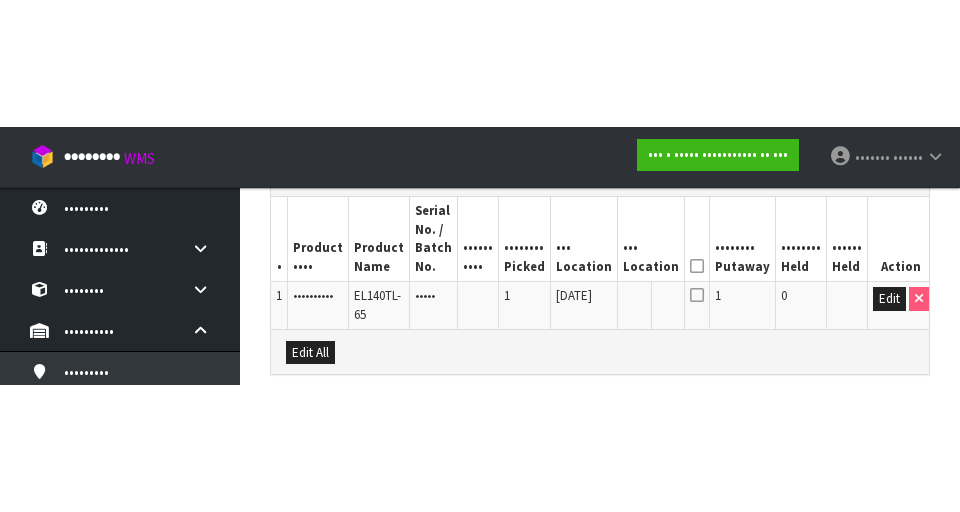 scroll, scrollTop: 577, scrollLeft: 0, axis: vertical 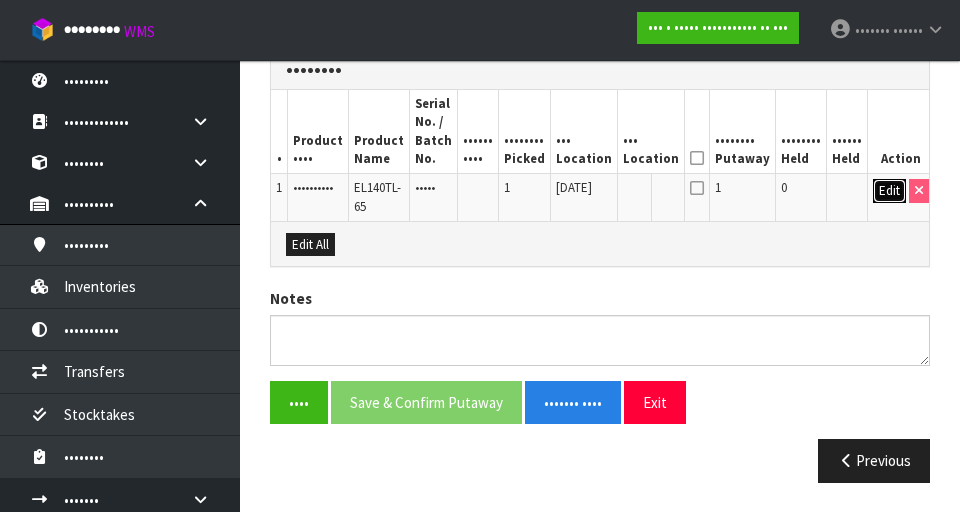 click on "Edit" at bounding box center [889, 191] 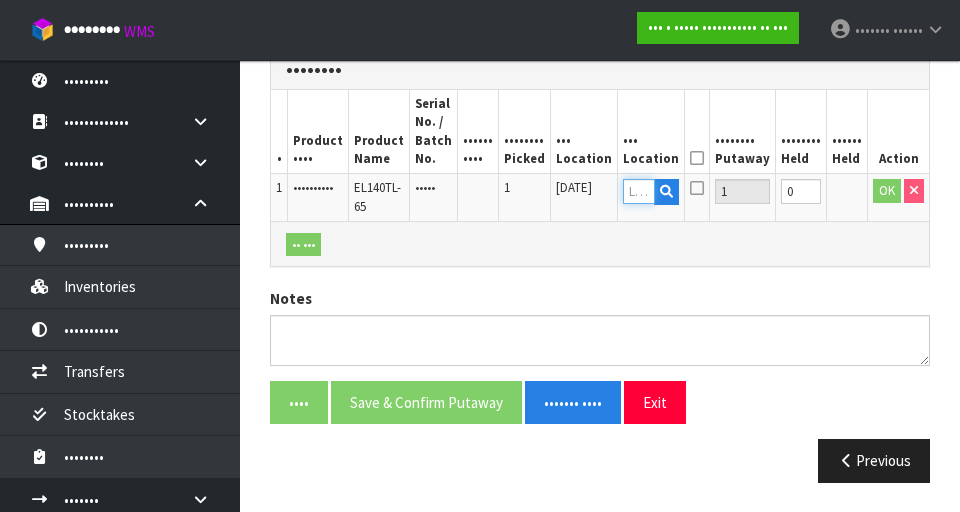click at bounding box center (639, 191) 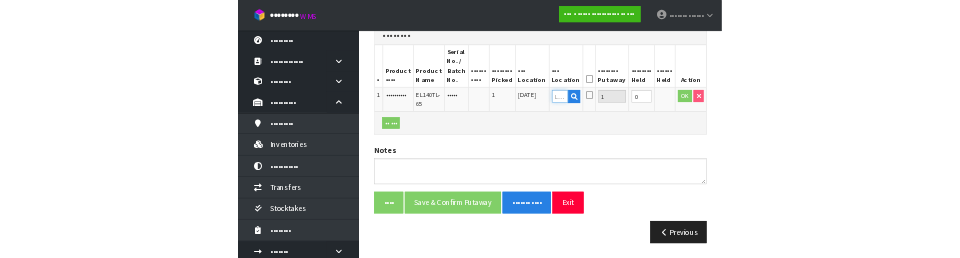 scroll, scrollTop: 568, scrollLeft: 0, axis: vertical 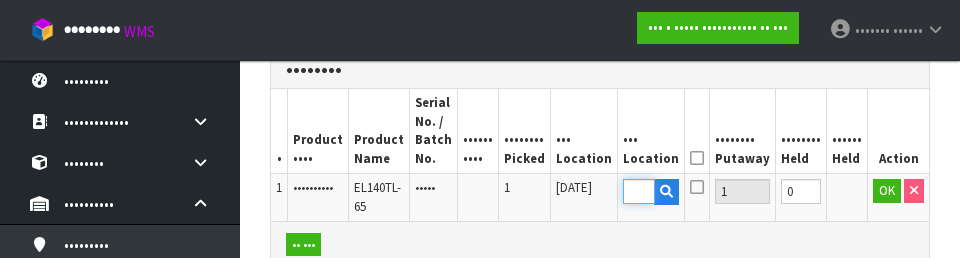 type on "11-09-5-A" 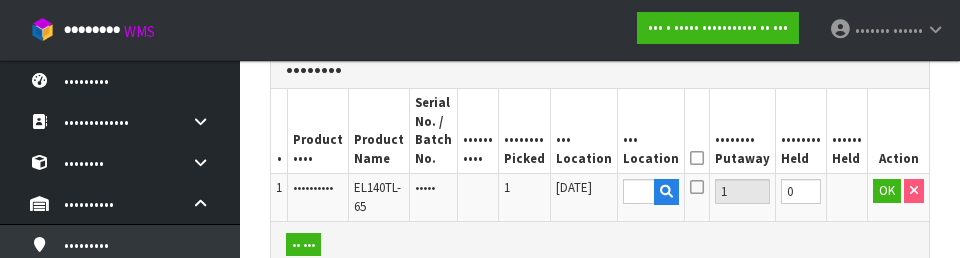 click at bounding box center (847, 197) 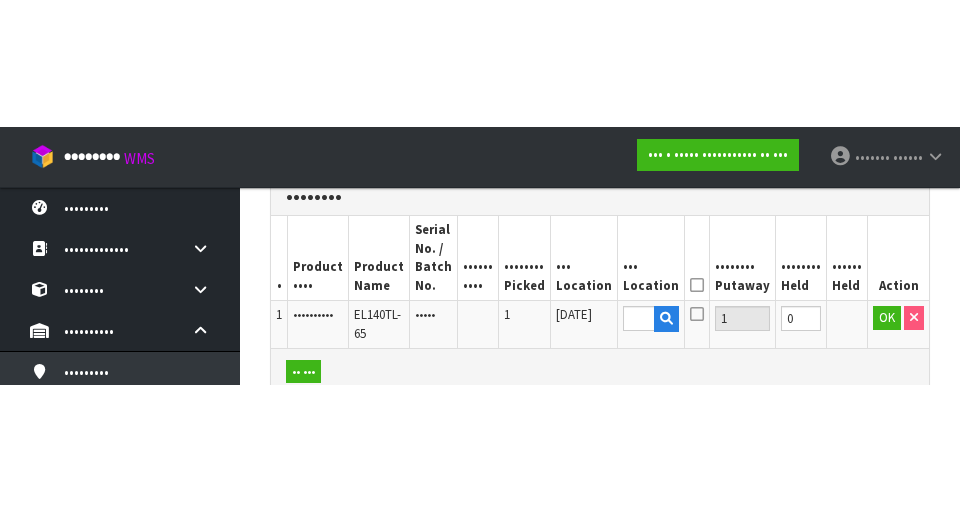 scroll, scrollTop: 577, scrollLeft: 0, axis: vertical 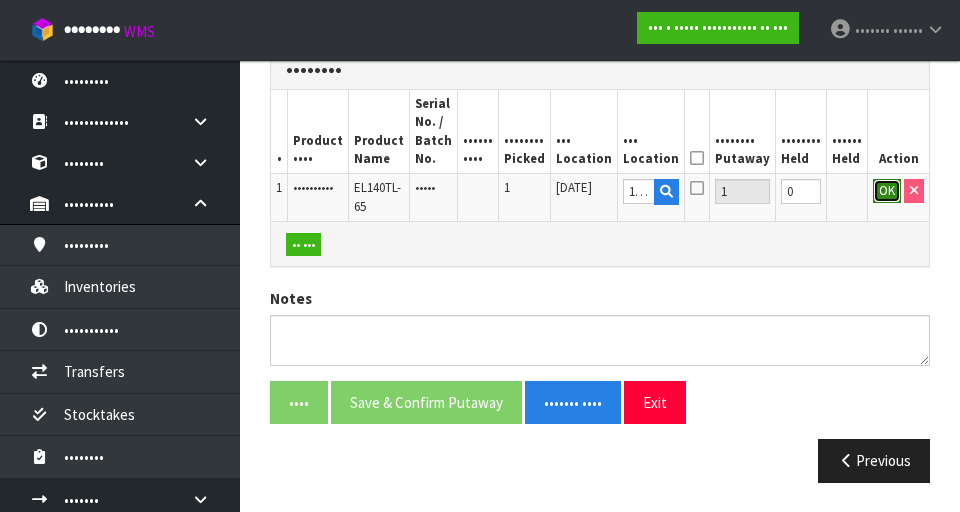 click on "OK" at bounding box center (887, 191) 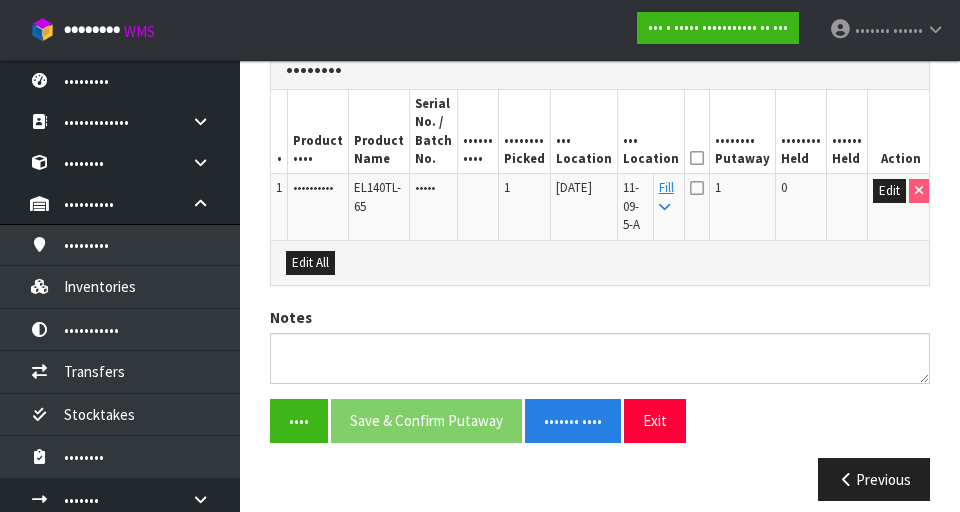 click at bounding box center (697, 158) 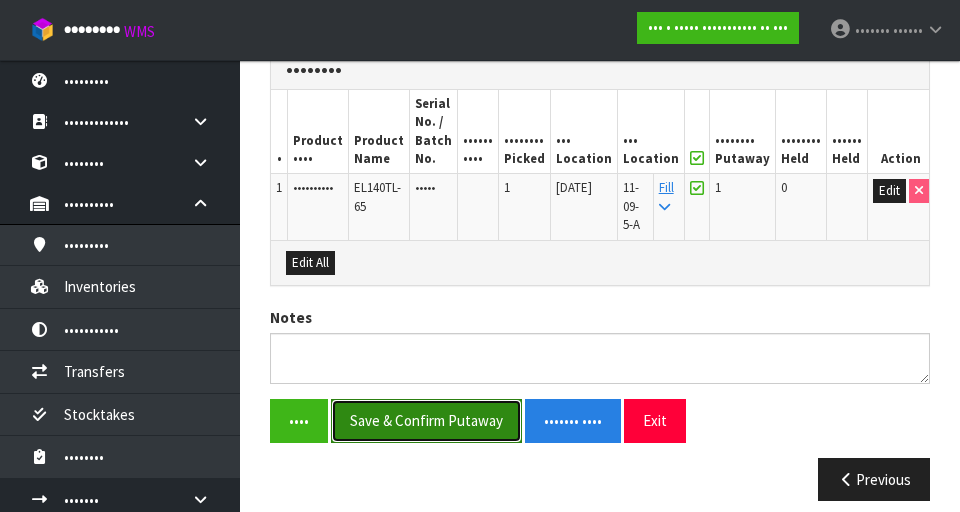 click on "Save & Confirm Putaway" at bounding box center (426, 420) 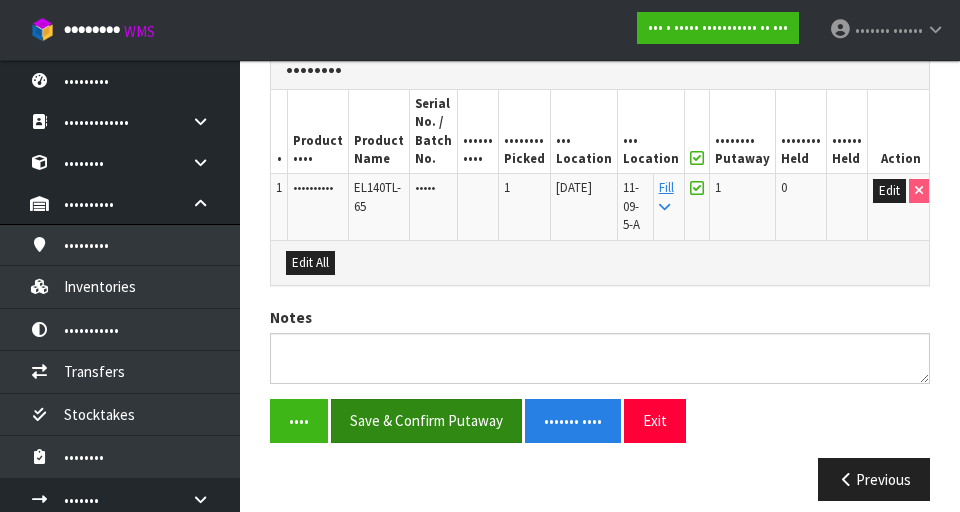 scroll, scrollTop: 0, scrollLeft: 0, axis: both 